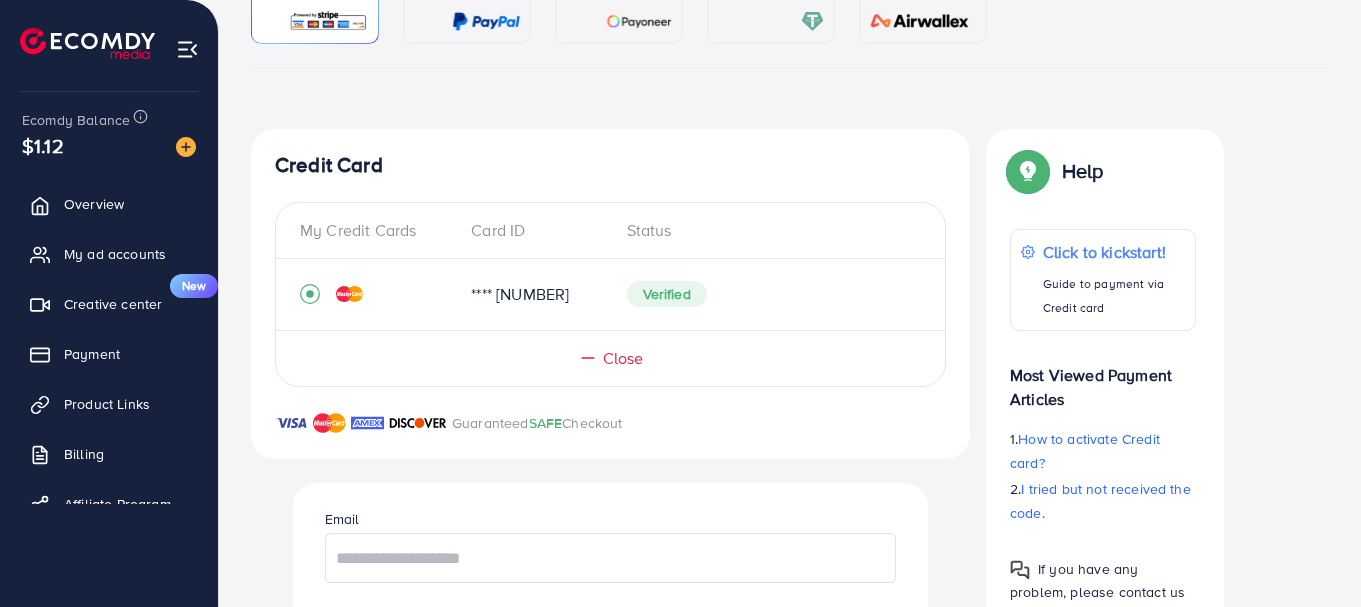 scroll, scrollTop: 251, scrollLeft: 0, axis: vertical 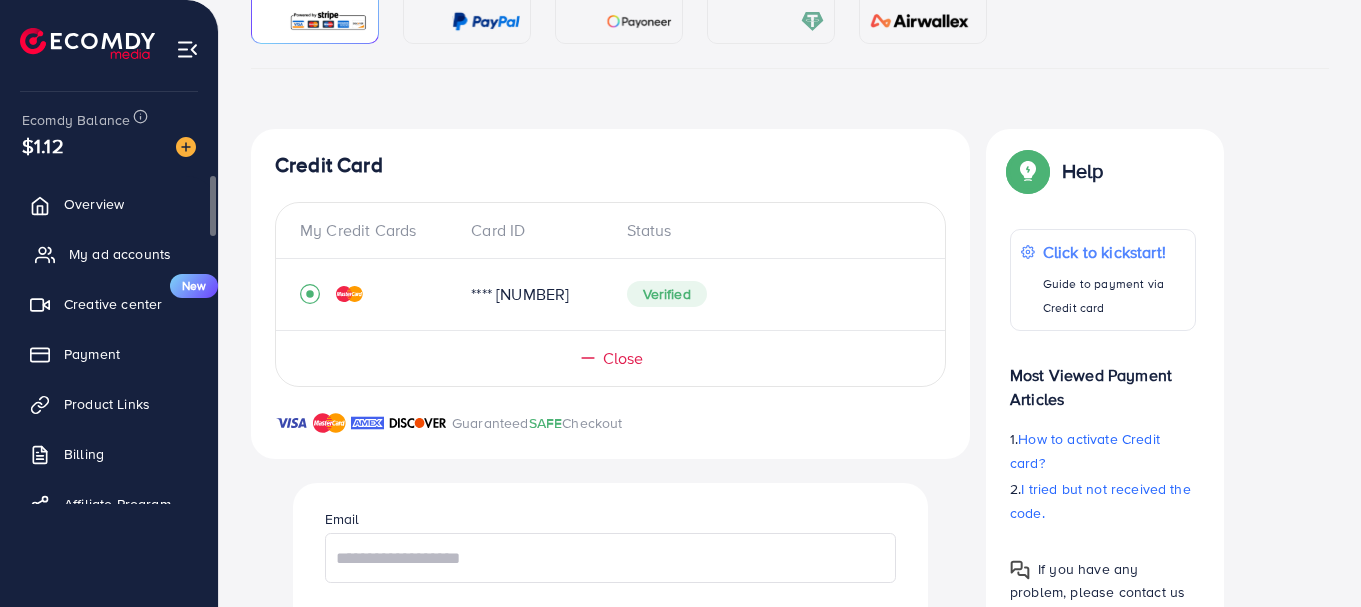 click on "My ad accounts" at bounding box center (120, 254) 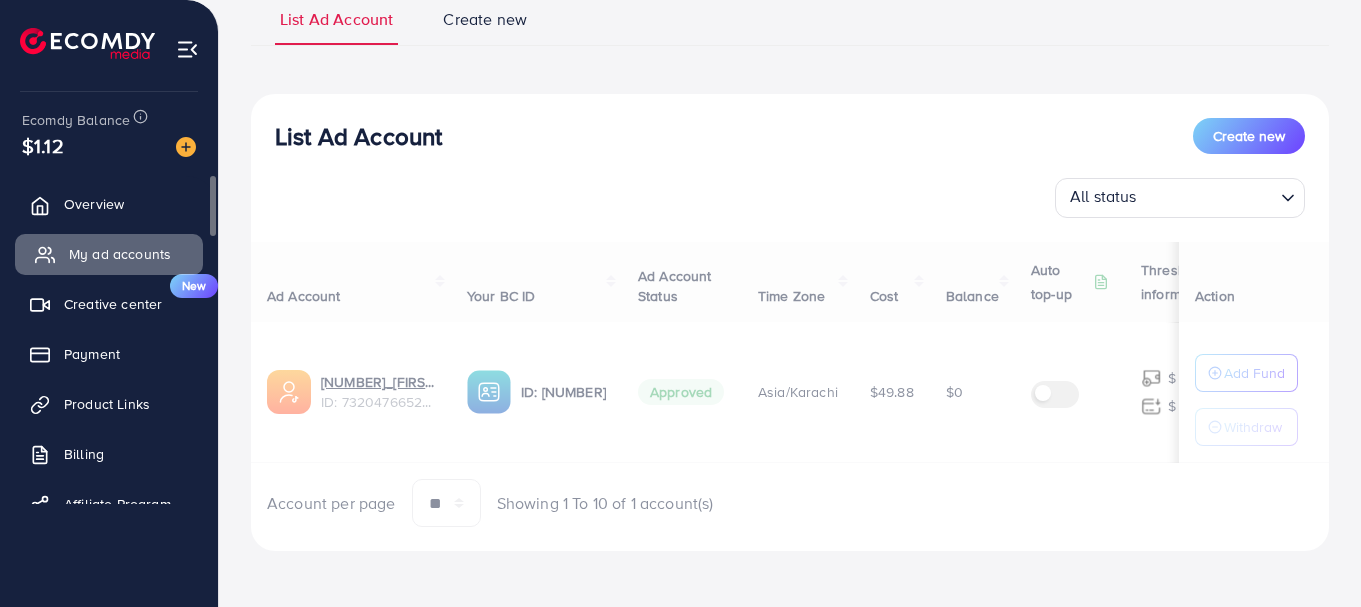 scroll, scrollTop: 0, scrollLeft: 0, axis: both 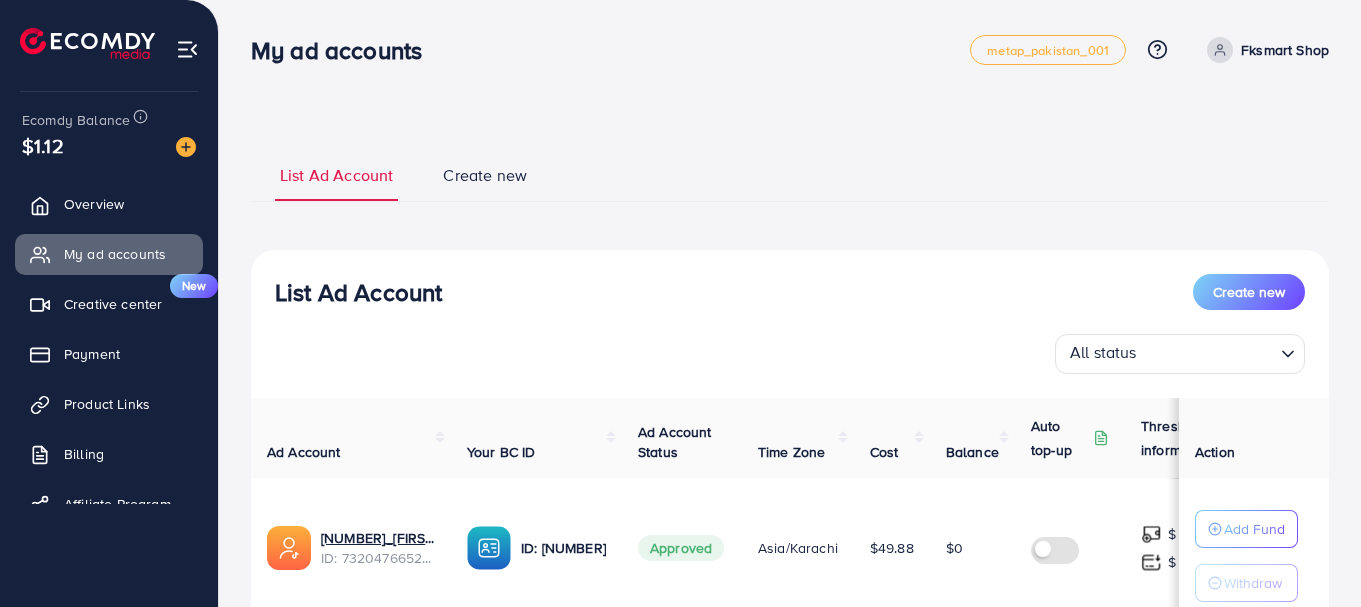 click on "List Ad Account   Create new" at bounding box center [790, 292] 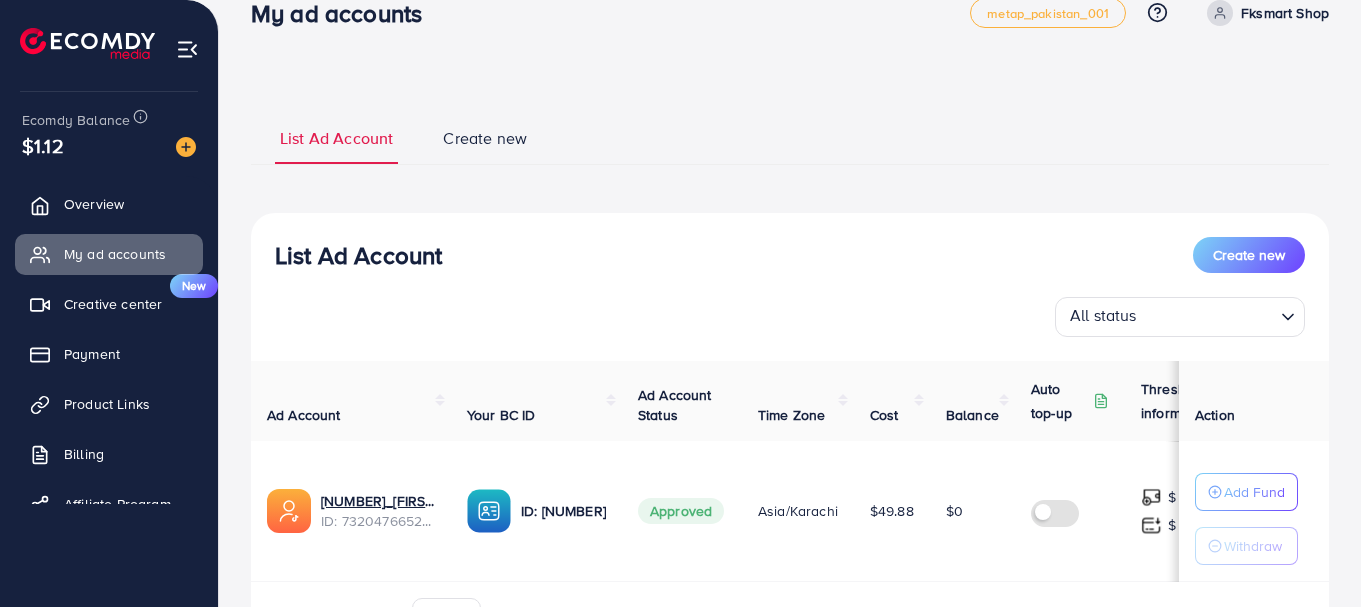 scroll, scrollTop: 40, scrollLeft: 0, axis: vertical 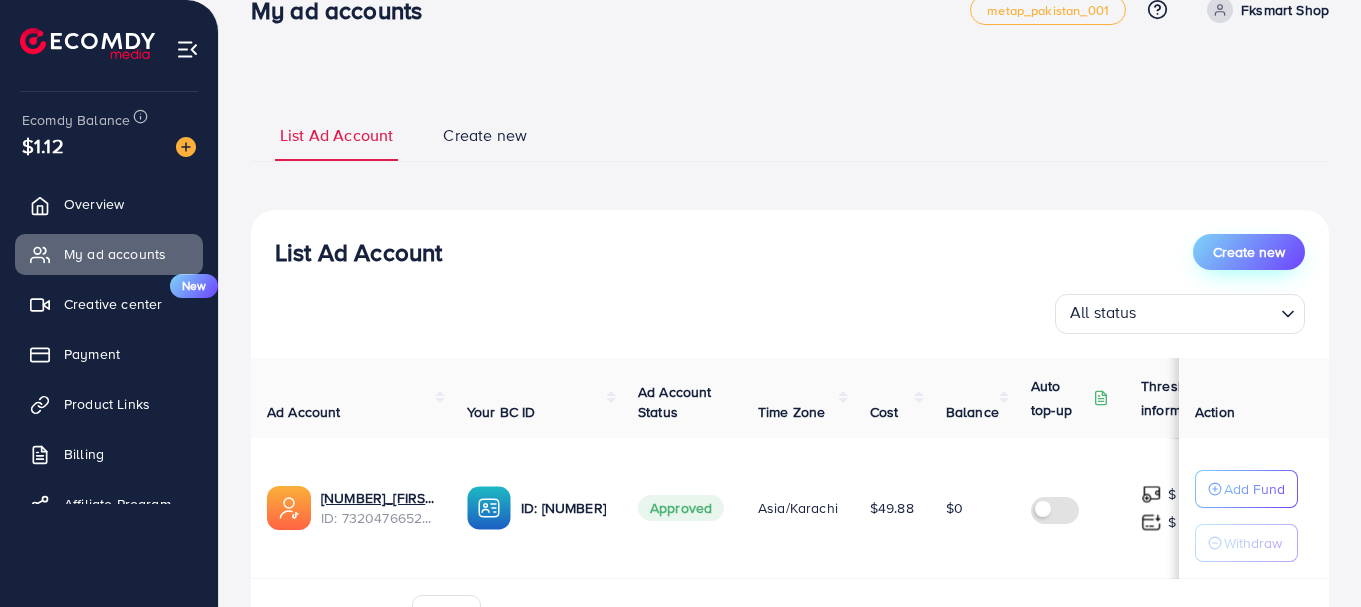 click on "Create new" at bounding box center (1249, 252) 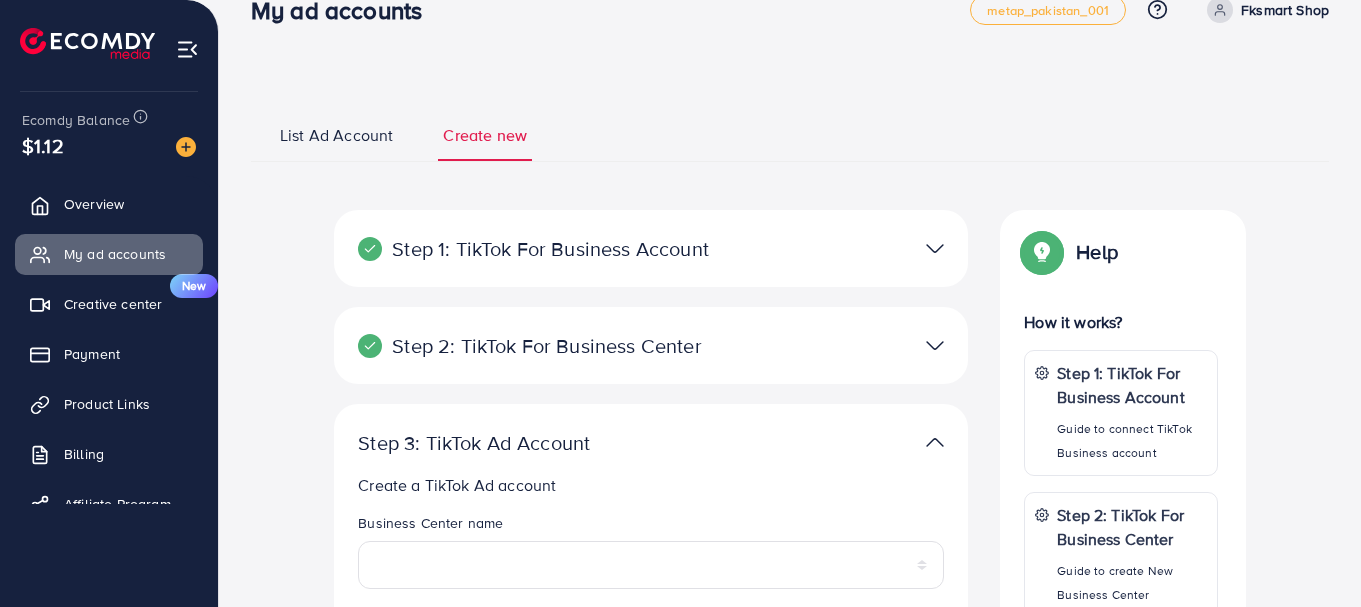 scroll, scrollTop: 0, scrollLeft: 0, axis: both 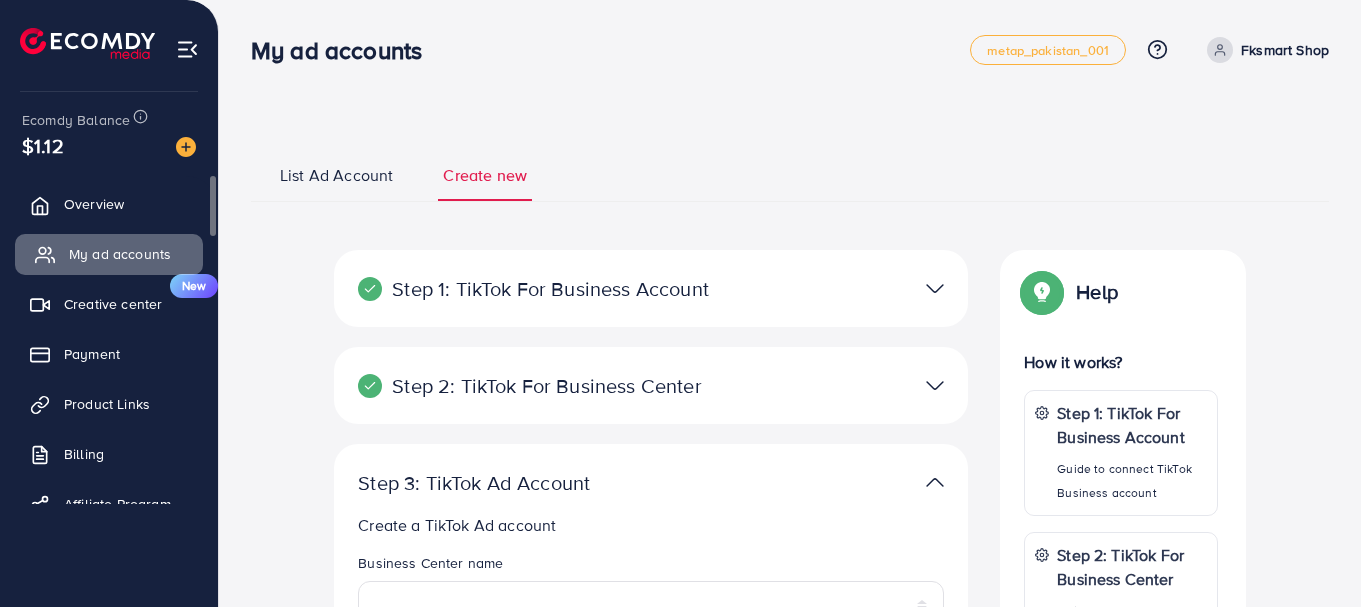 click on "My ad accounts" at bounding box center (120, 254) 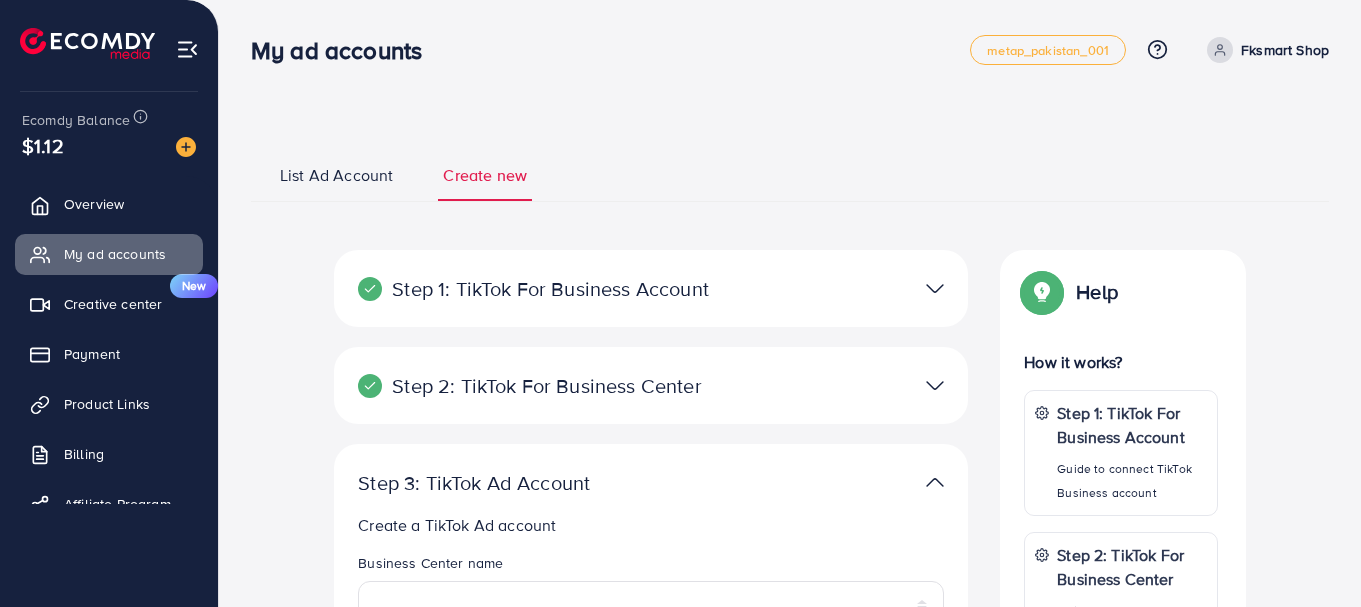 click on "List Ad Account" at bounding box center [336, 182] 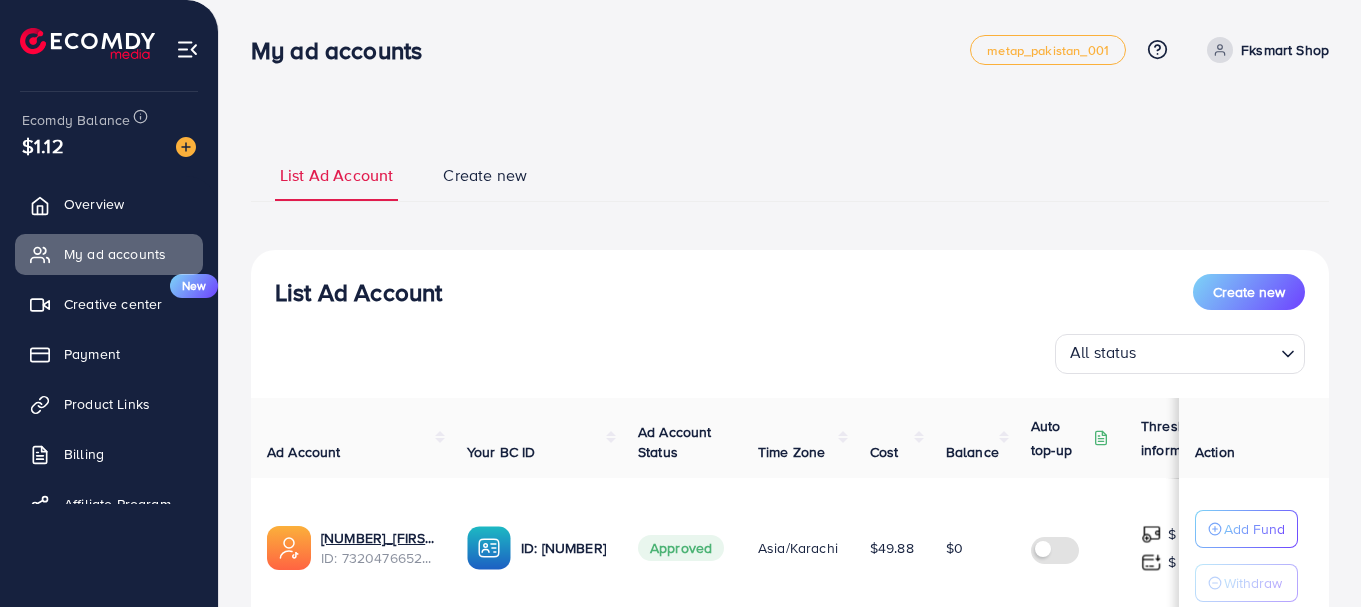 click on "List Ad Account   Create new" at bounding box center (790, 292) 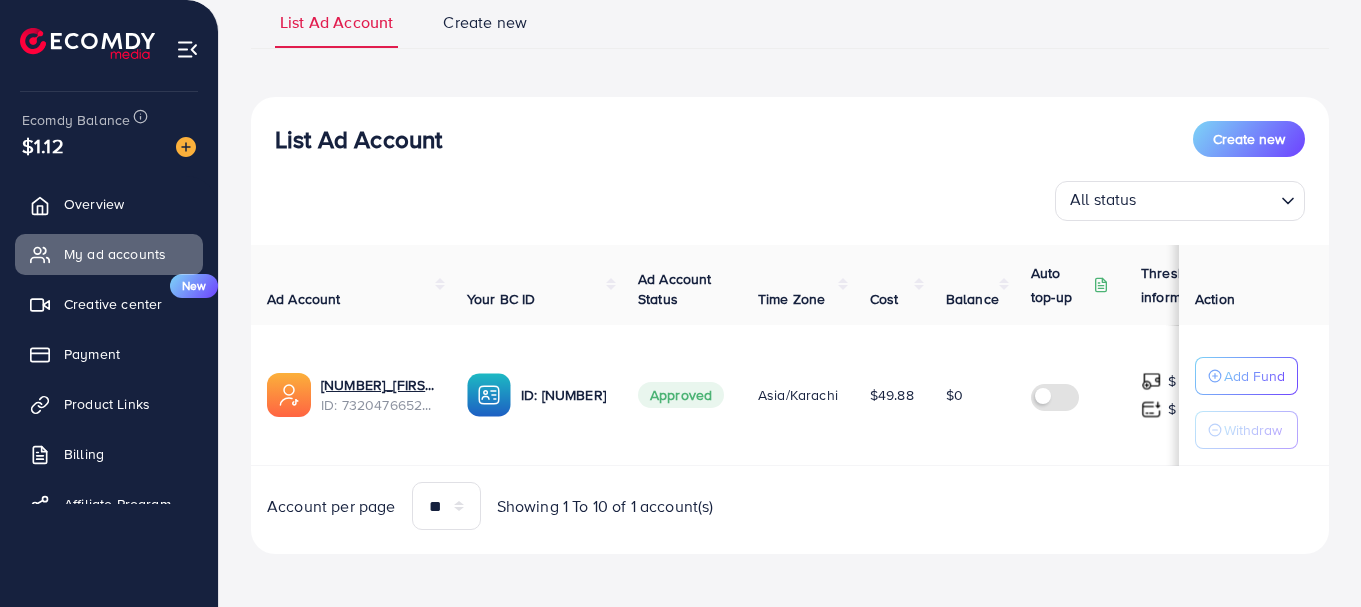 scroll, scrollTop: 161, scrollLeft: 0, axis: vertical 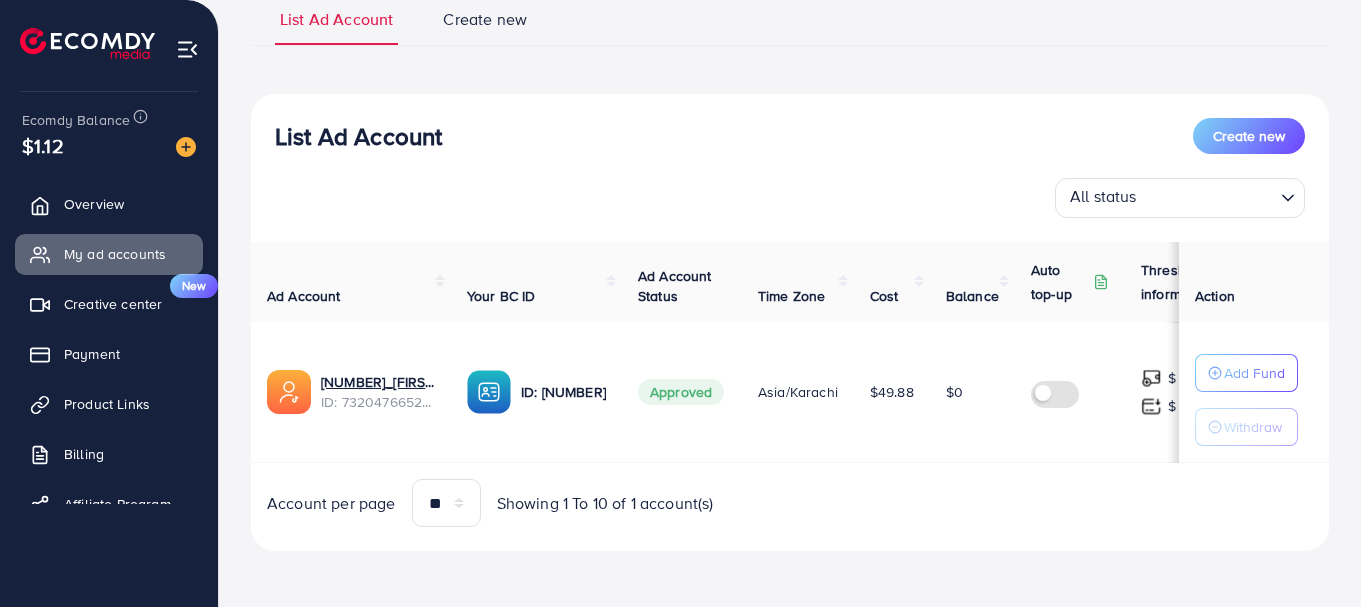 click on "Approved" at bounding box center [682, 392] 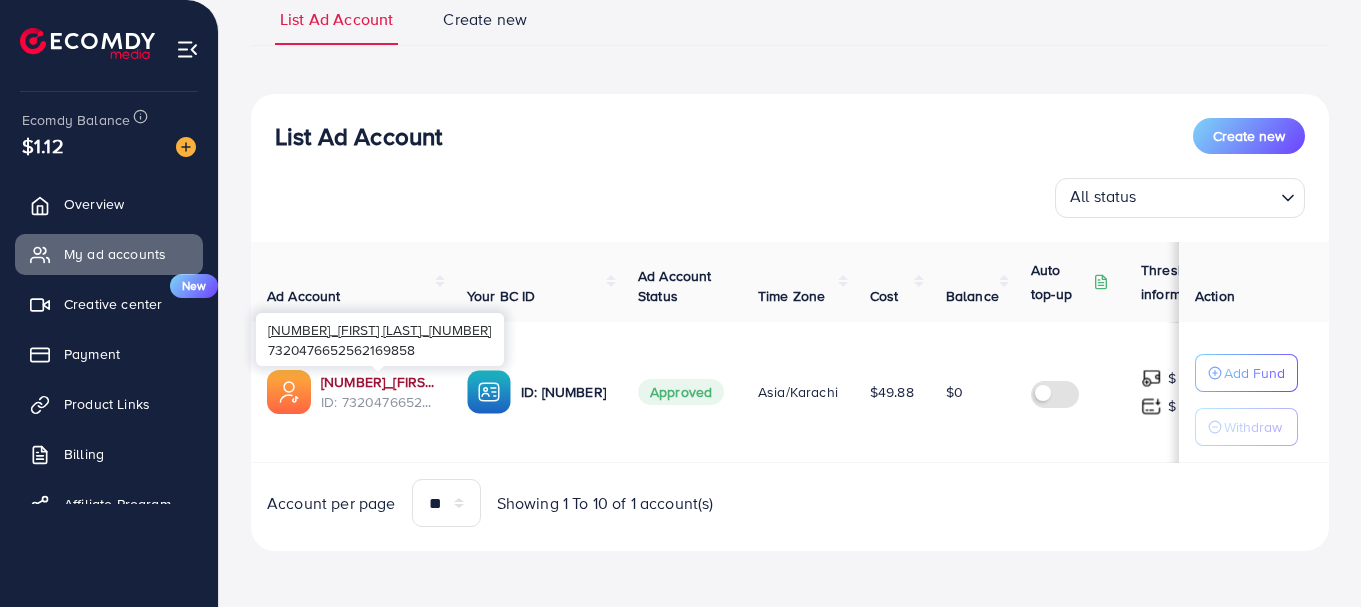 click on "[NUMBER]_[FIRST] [LAST]_[NUMBER]" at bounding box center [378, 382] 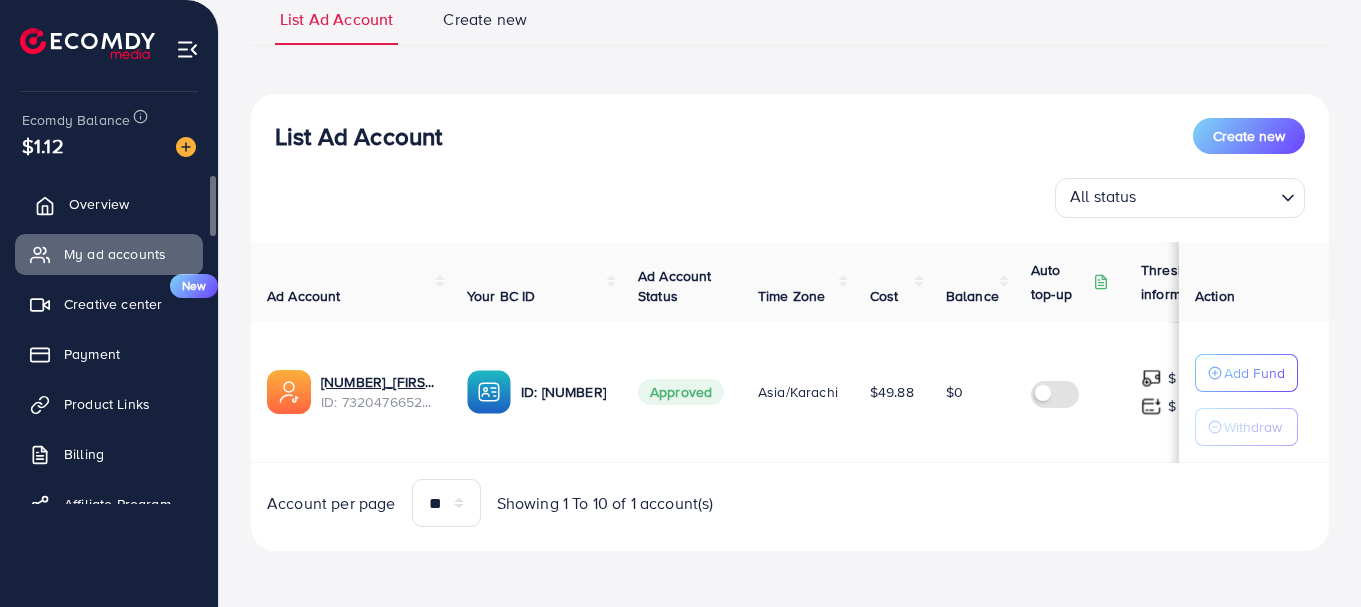 click on "Overview" at bounding box center [109, 204] 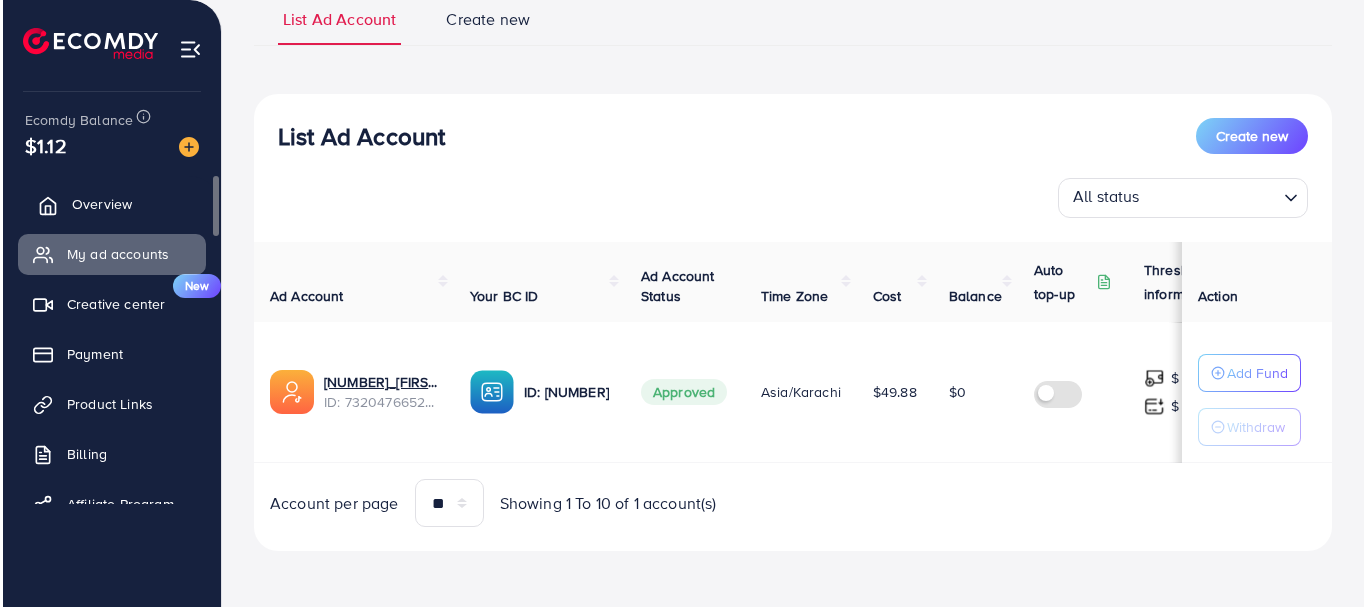 scroll, scrollTop: 0, scrollLeft: 0, axis: both 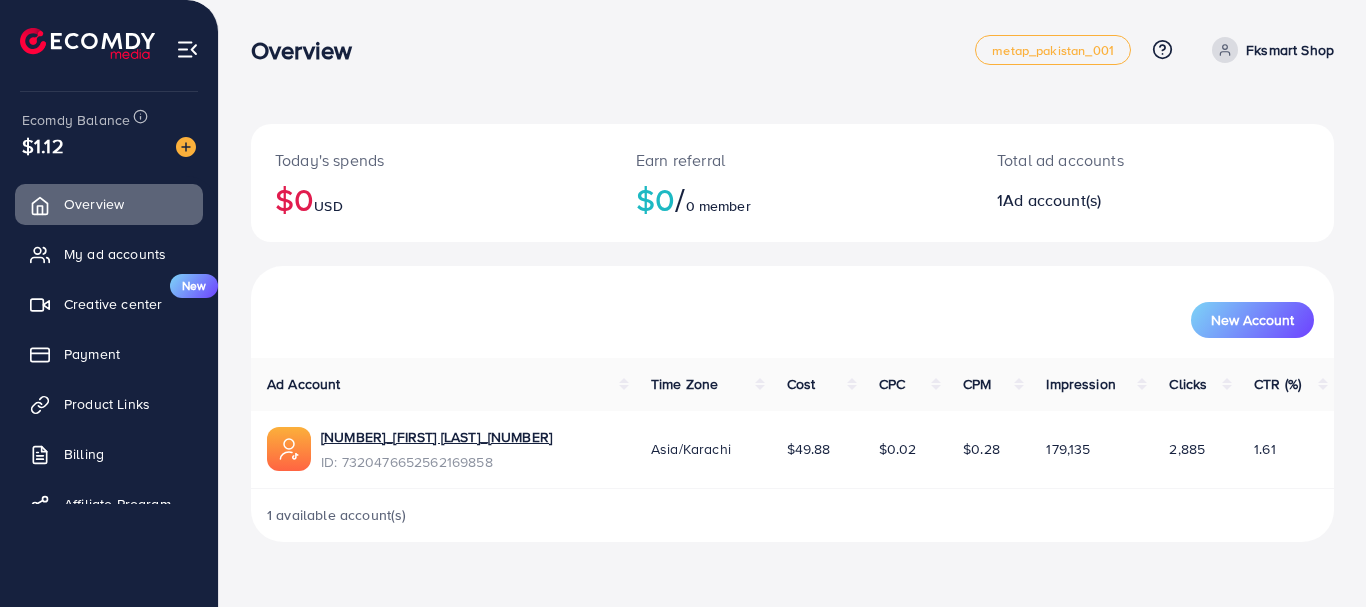 click on "Ad account(s)" at bounding box center [1052, 200] 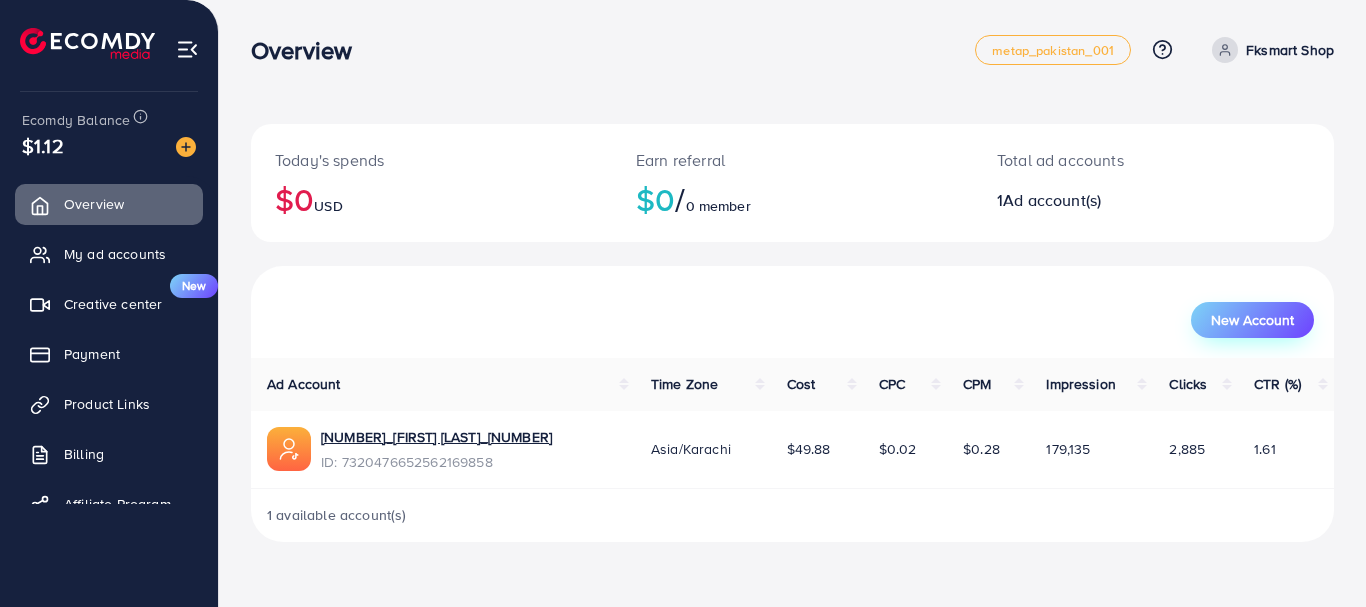 click on "New Account" at bounding box center (1252, 320) 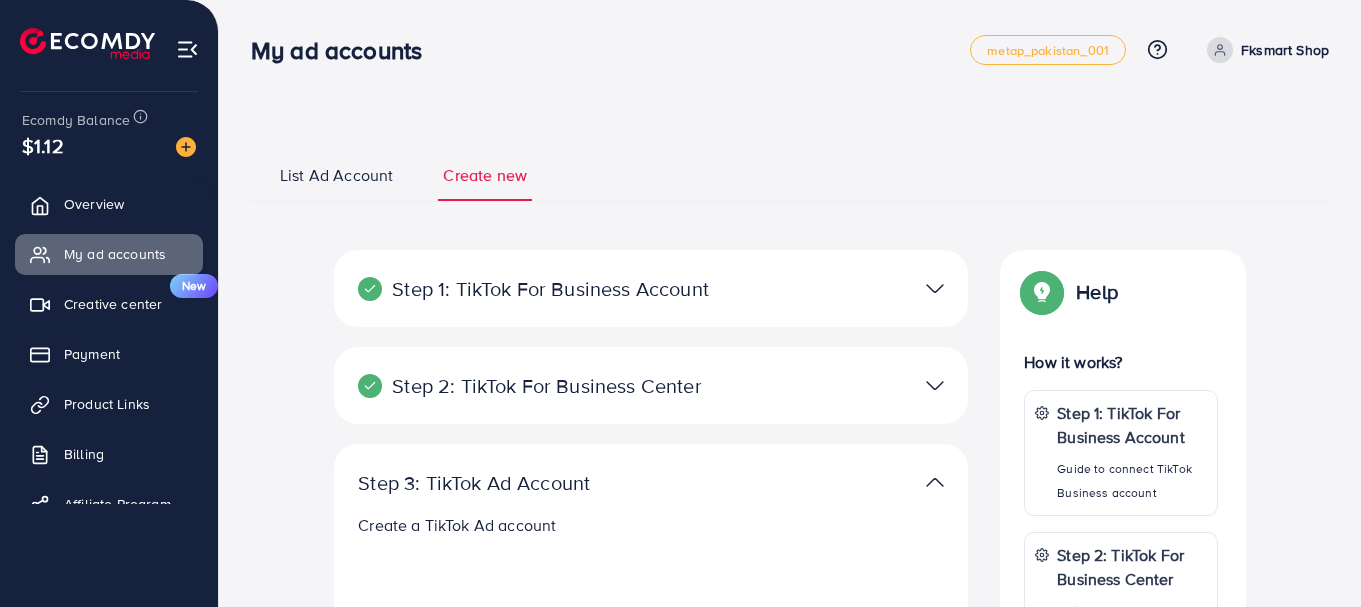 select 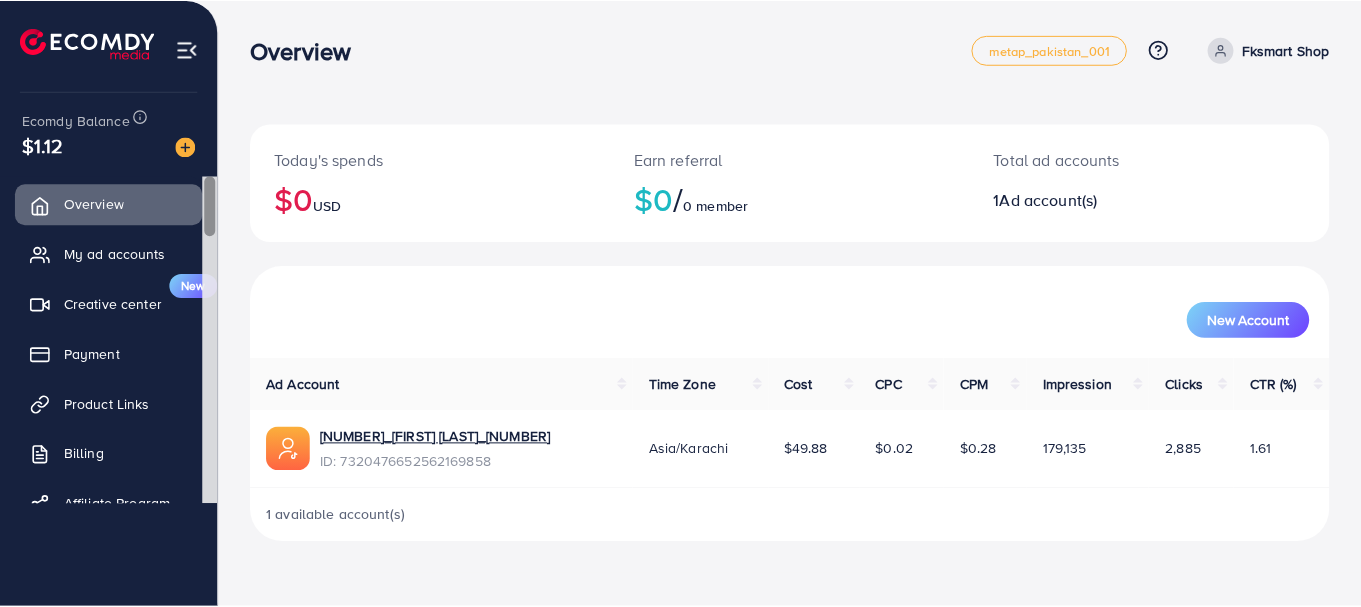 scroll, scrollTop: 41, scrollLeft: 0, axis: vertical 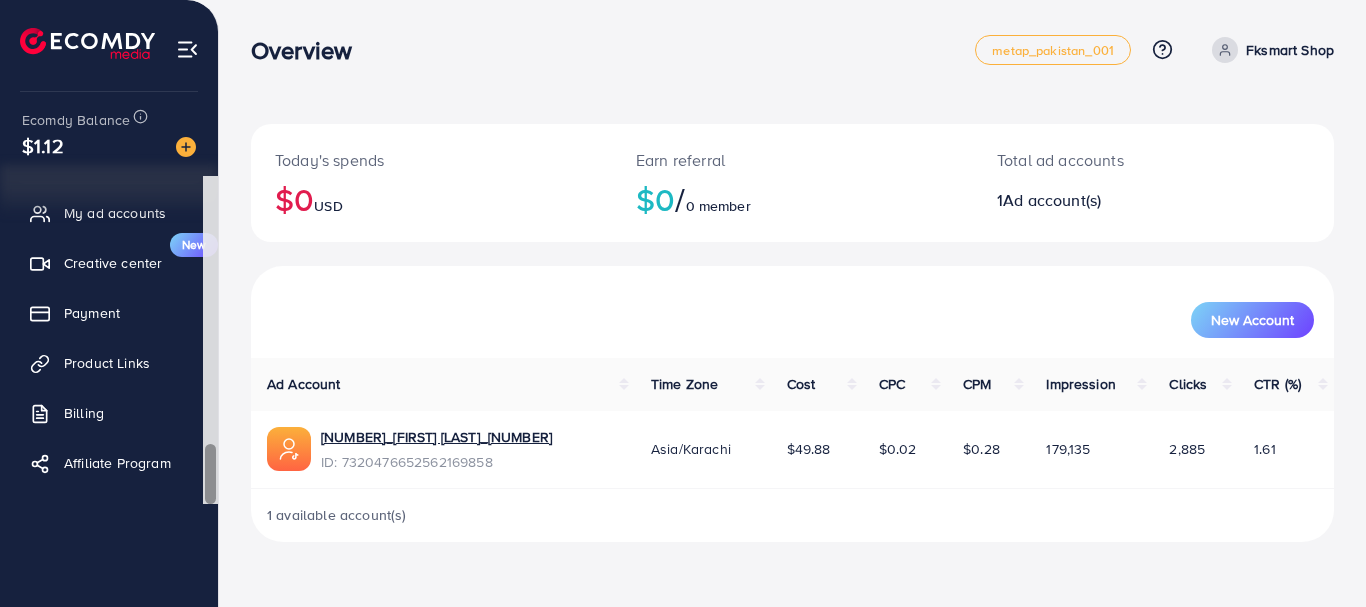 click at bounding box center (210, 340) 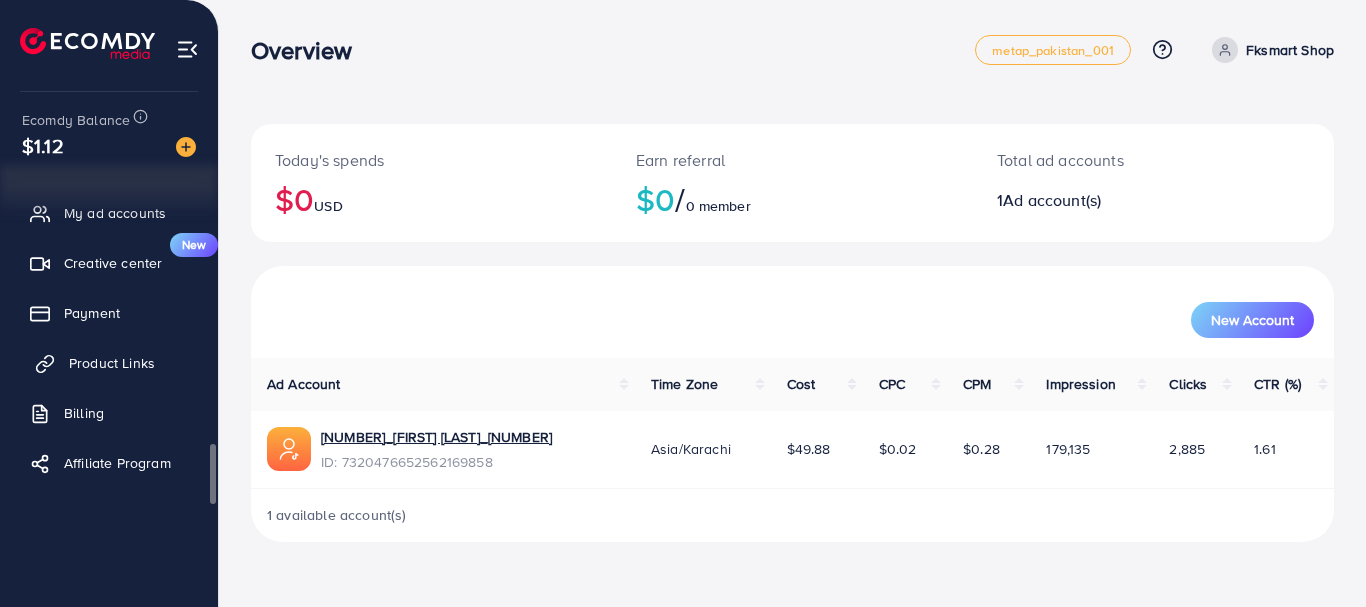 click on "Product Links" at bounding box center [112, 363] 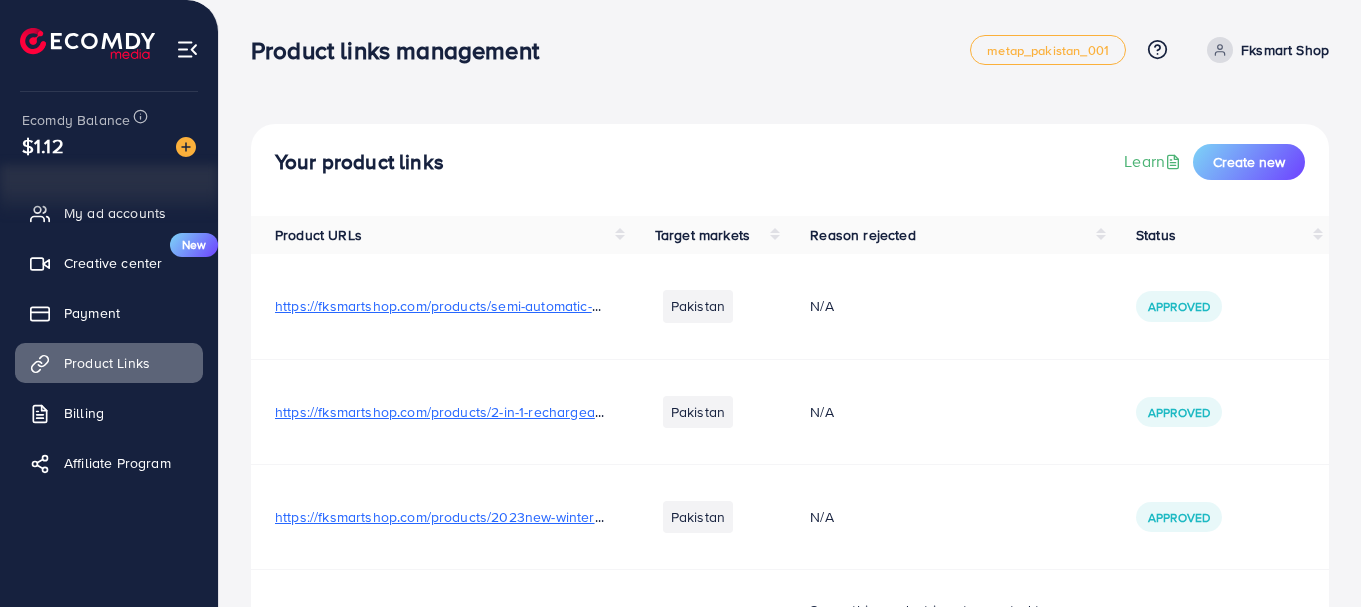 click on "Your product links   Learn   Create new                Product URLs Target markets Reason rejected Status           https://fksmartshop.com/products/semi-automatic-egg-beater-304-stainless-steel-egg-whisk-manual-hand-mixer-self-turning-egg-stirrer-kitchen-accessories-egg-tools  Pakistan  N/A Approved     https://fksmartshop.com/products/2-in-1-rechargeable-electric-eyebrow-trimmer-lady-shaver-women-epilator-facial-hair-remover-pen-size-female-hair-shaving-razor  Pakistan  N/A Approved     https://fksmartshop.com/products/2023new-winter-hats-knit-cap-men-velvet-hat-coral-fleece-scarf-outdoor-riding-hat-warm-thickening-plus-velvet-neck-protect-cap  Pakistan  N/A Approved     https://whatsatrend.com/products/the-ordinary-niacinamide-10-zinc-1-smoothing-serum-for-blemish-prone-skin  Pakistan  Sorry, this product is not accepted to promotion on TikTok, Thanks! Rejected         4 Product Link(s)" at bounding box center [790, 394] 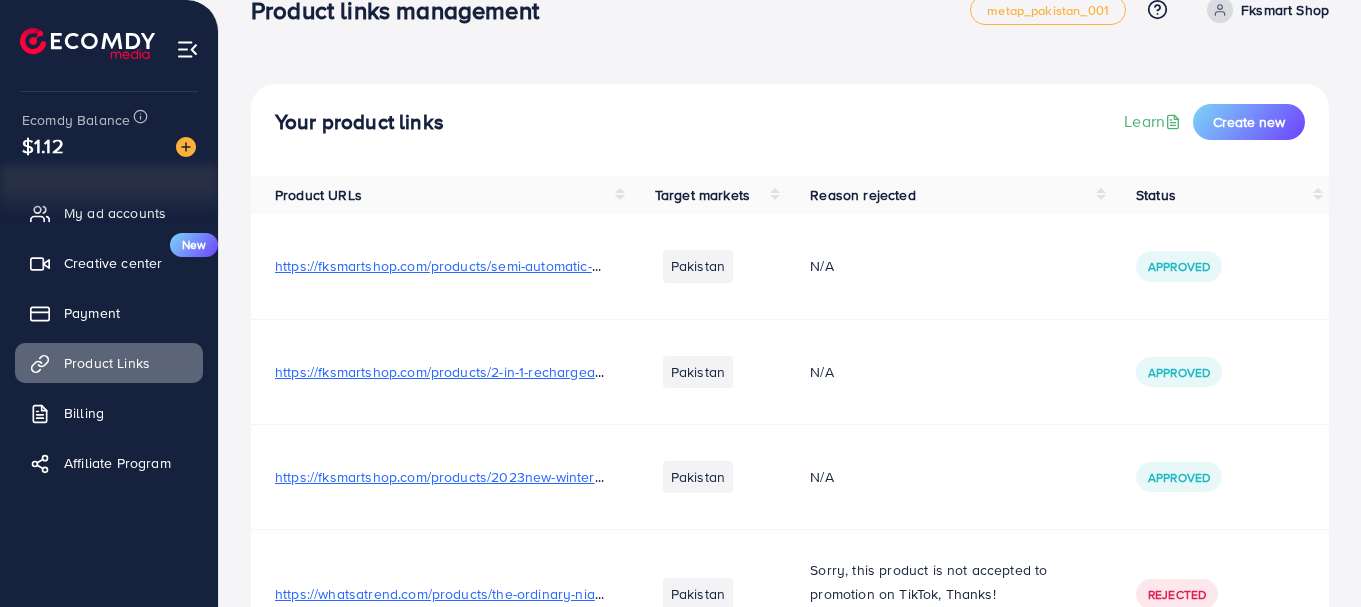 scroll, scrollTop: 0, scrollLeft: 0, axis: both 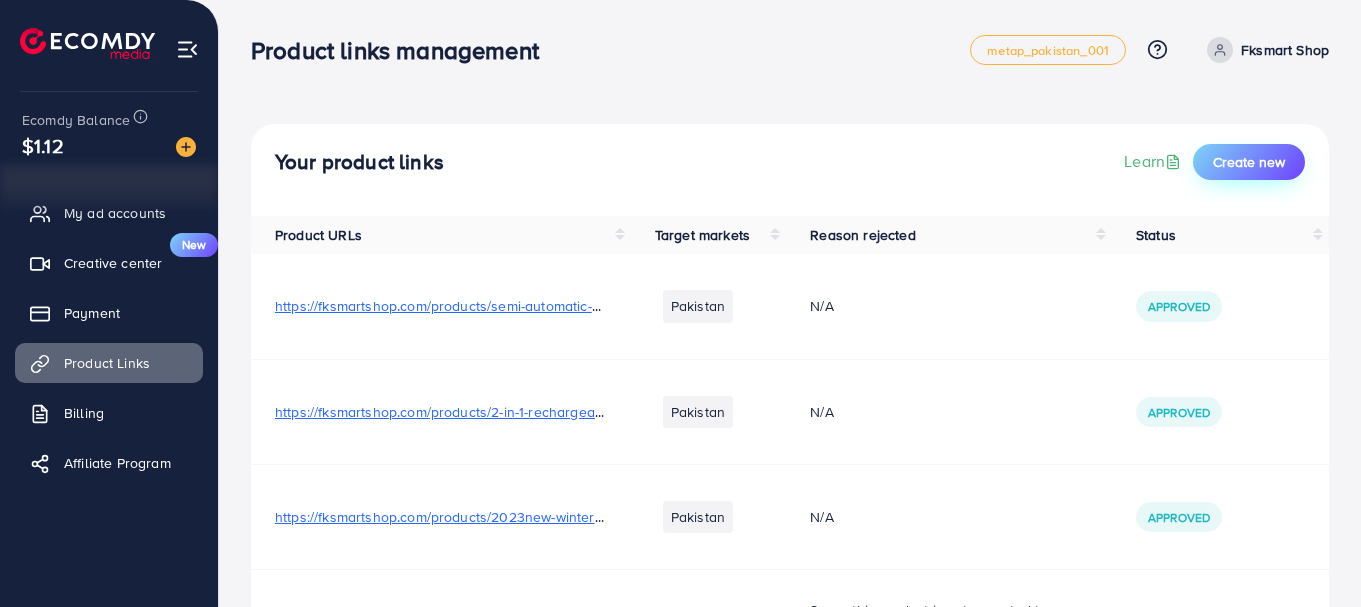 click on "Create new" at bounding box center [1249, 162] 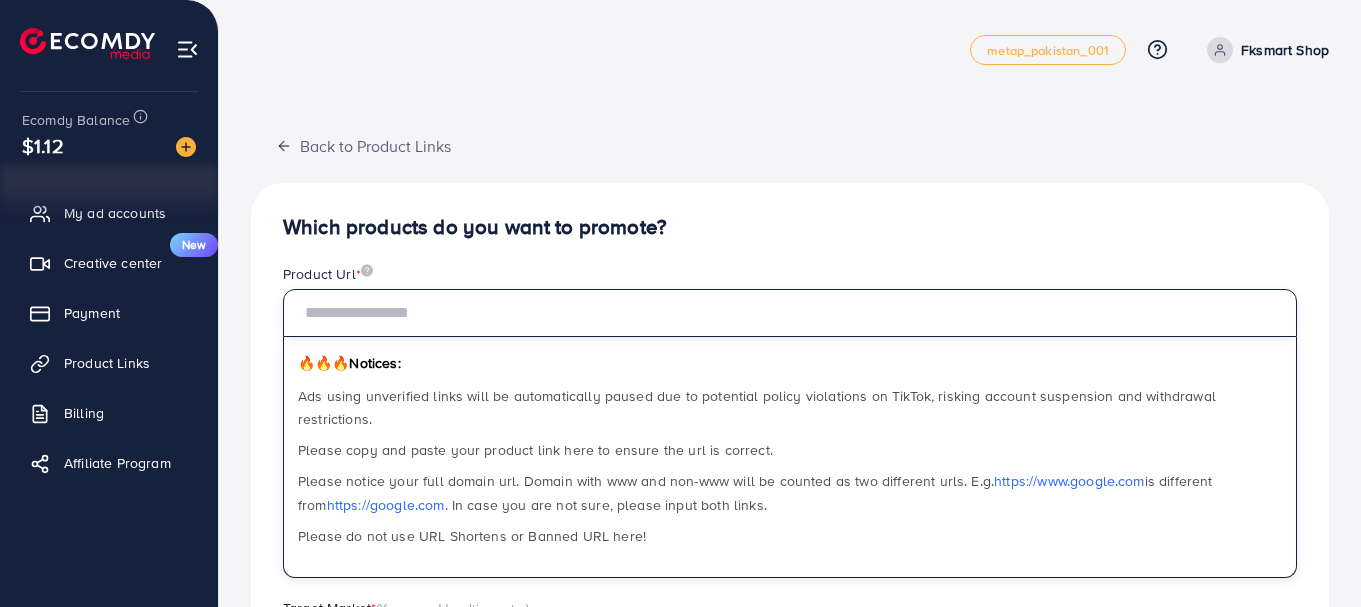 click at bounding box center [790, 313] 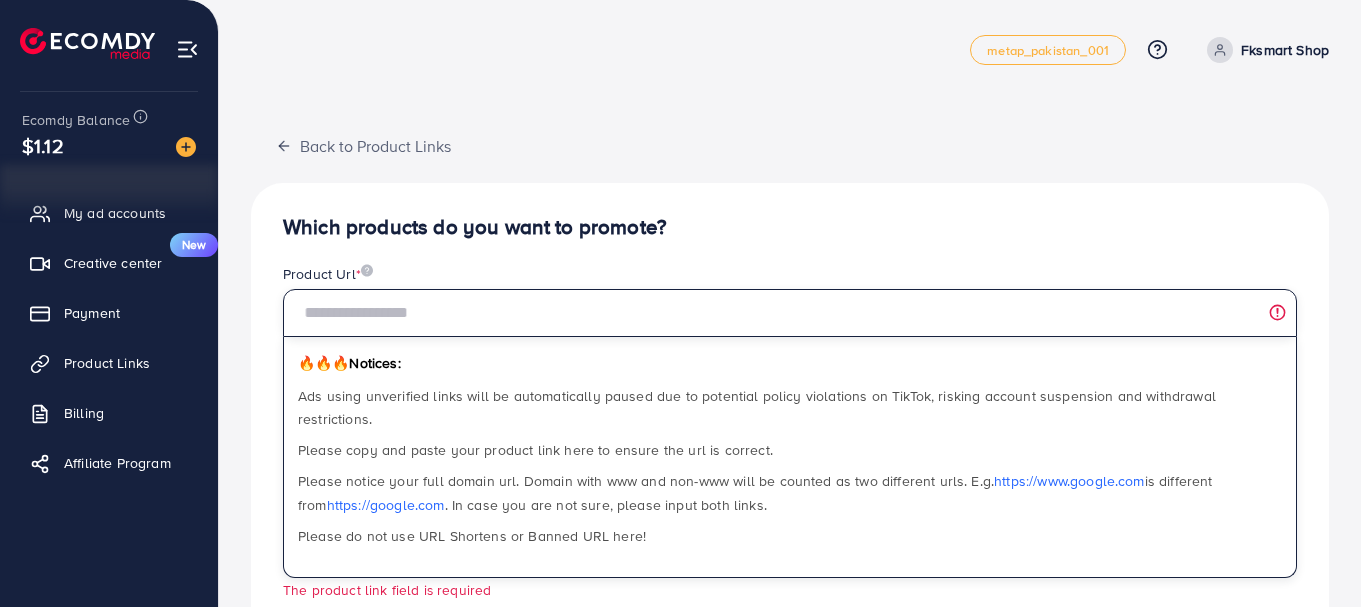 paste on "**********" 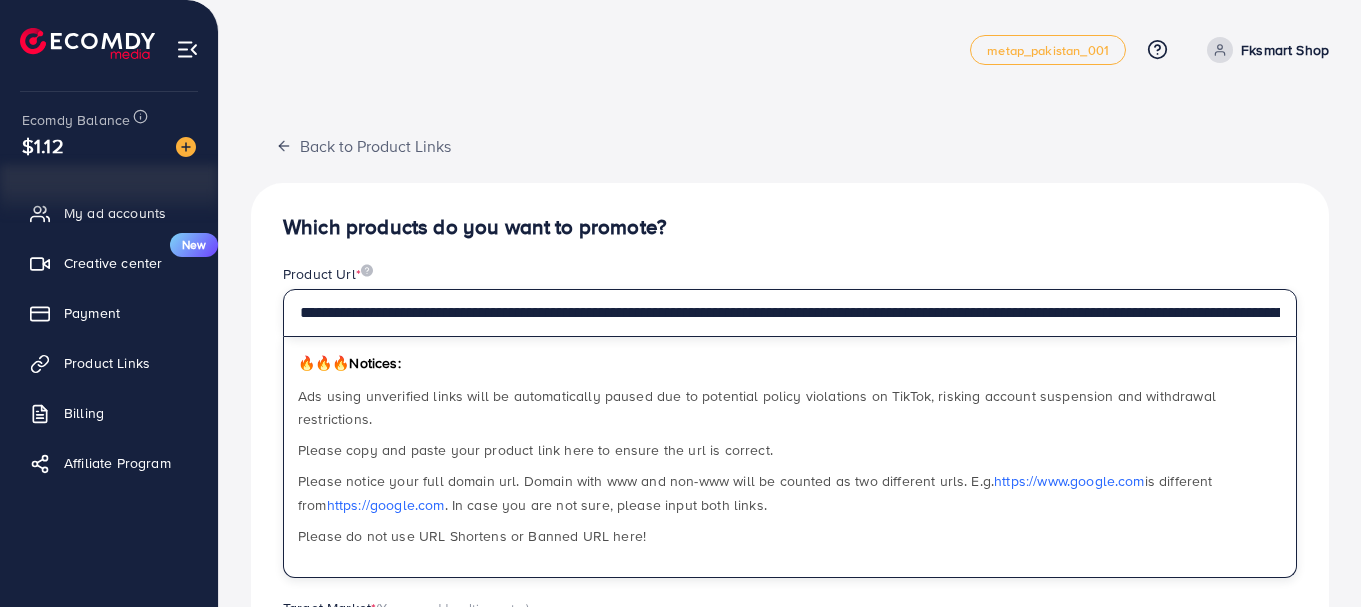 scroll, scrollTop: 0, scrollLeft: 339, axis: horizontal 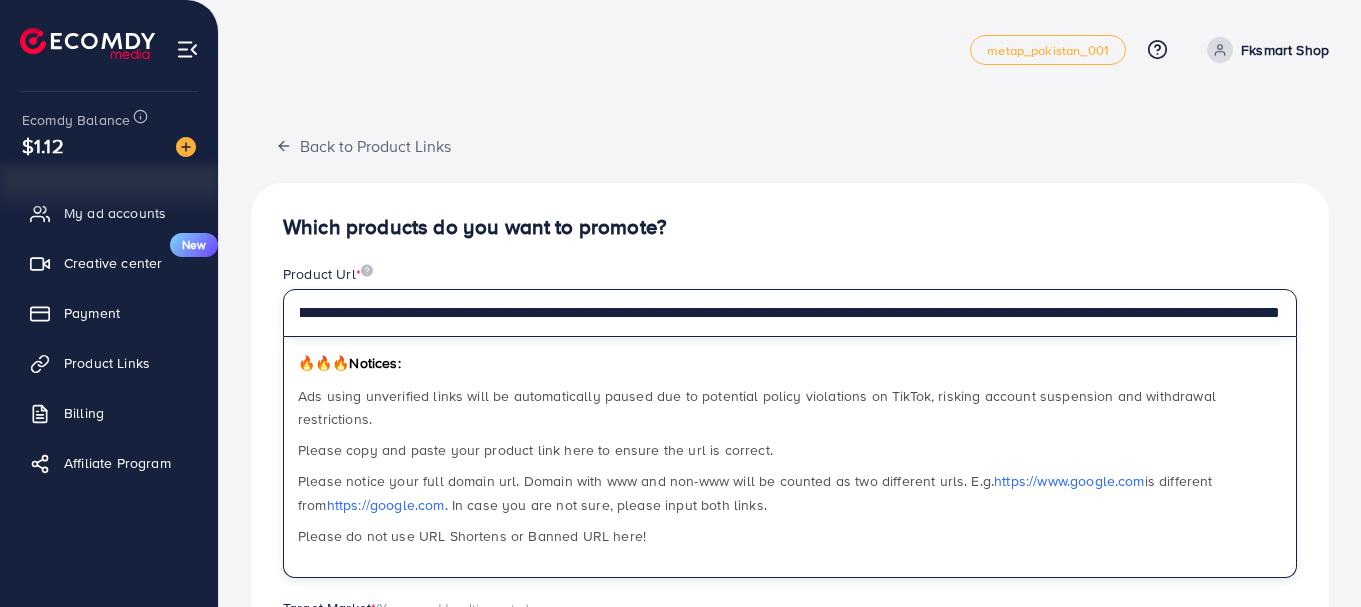 type on "**********" 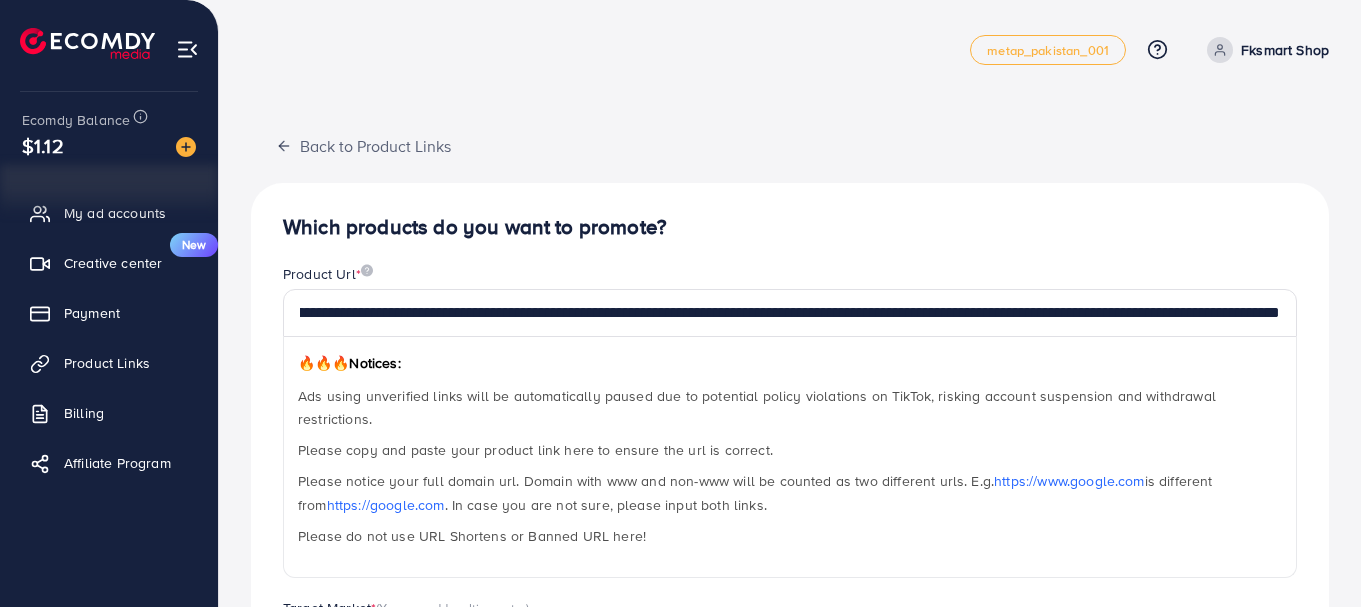 scroll, scrollTop: 0, scrollLeft: 0, axis: both 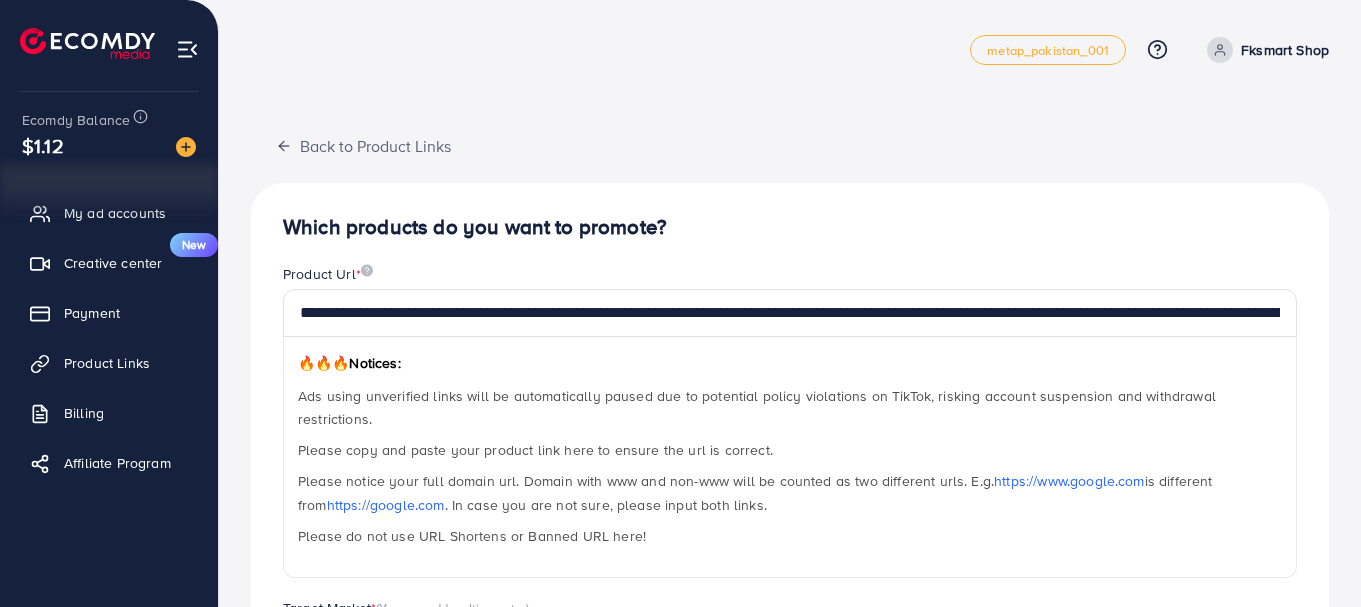 click on "**********" at bounding box center (790, 516) 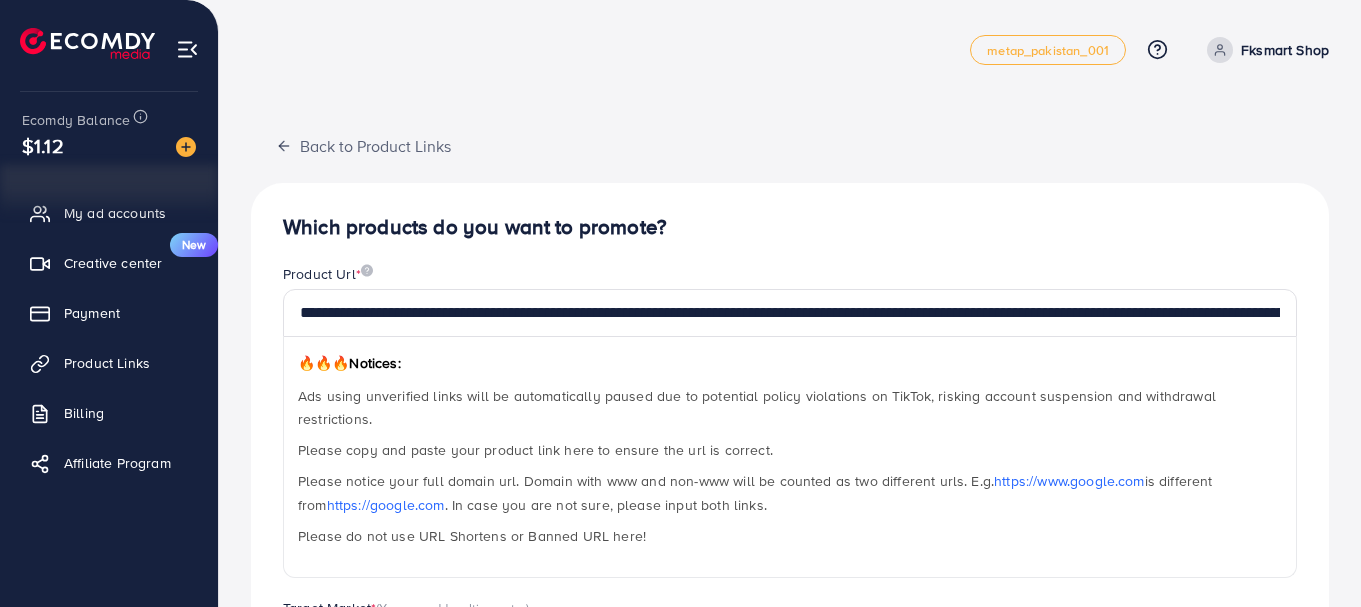 scroll, scrollTop: 251, scrollLeft: 0, axis: vertical 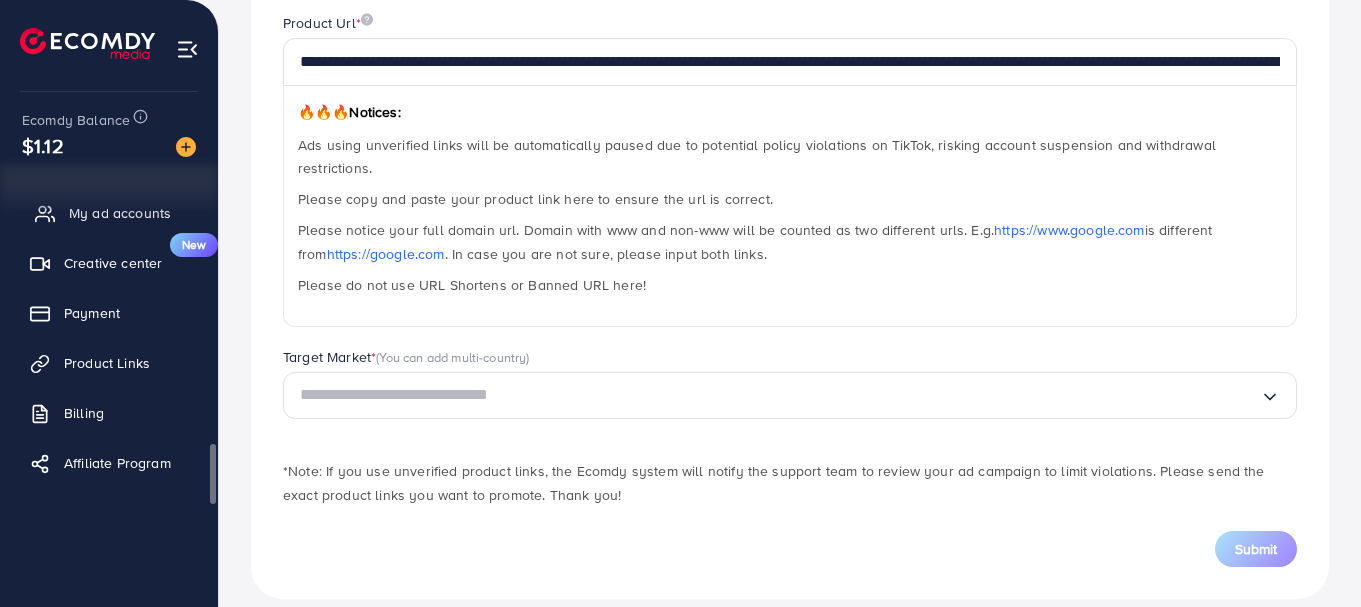 click on "My ad accounts" at bounding box center (120, 213) 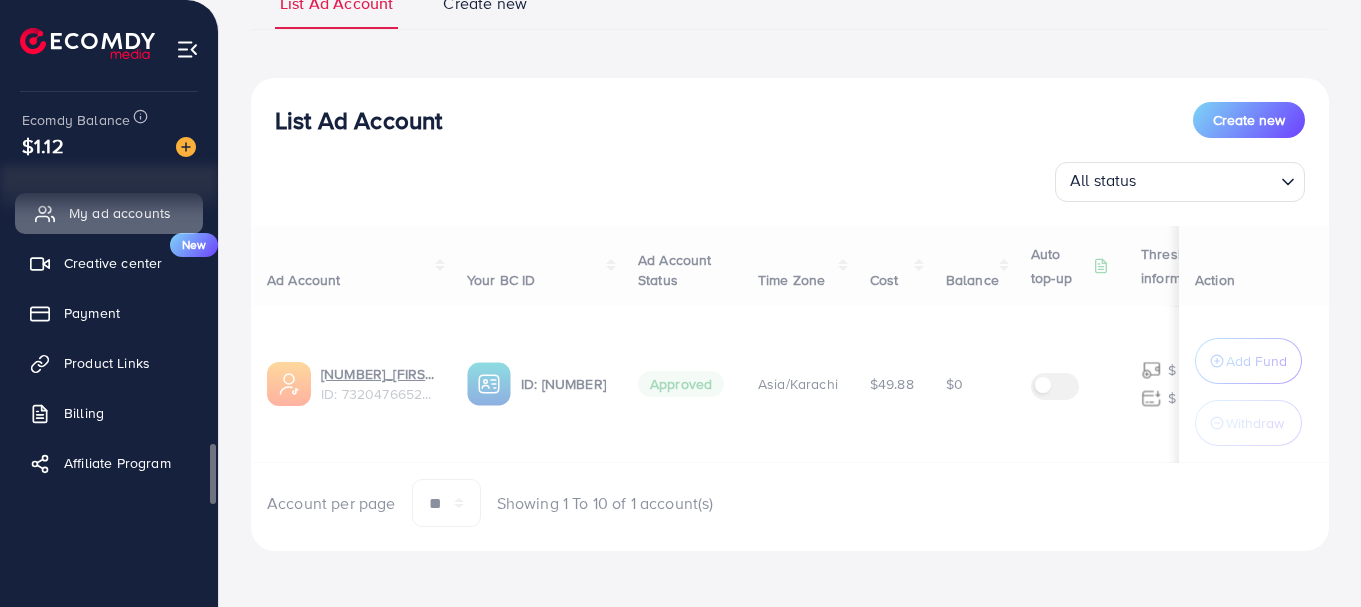 scroll, scrollTop: 0, scrollLeft: 0, axis: both 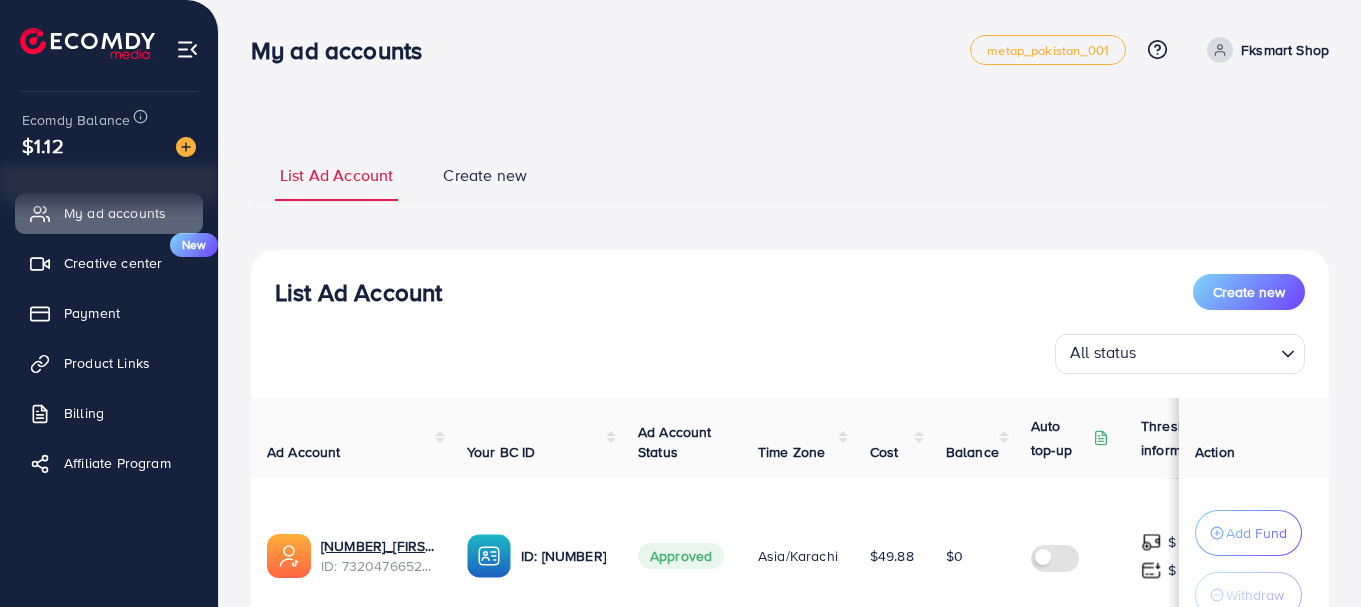 click at bounding box center [187, 49] 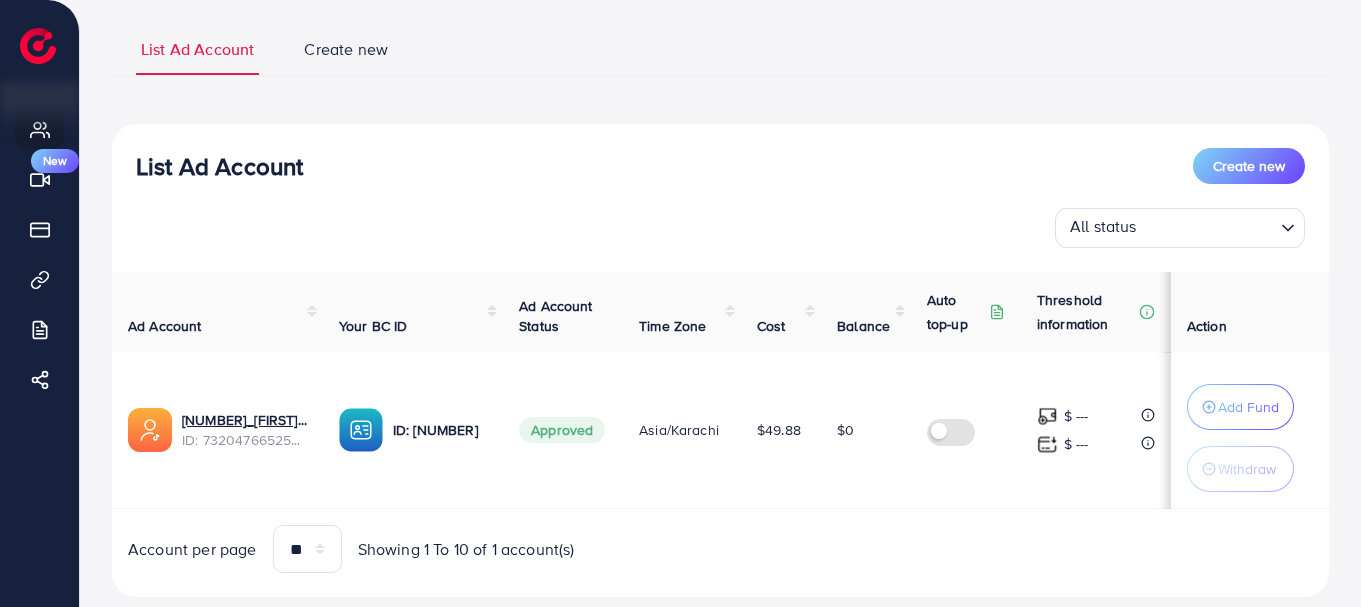 scroll, scrollTop: 172, scrollLeft: 0, axis: vertical 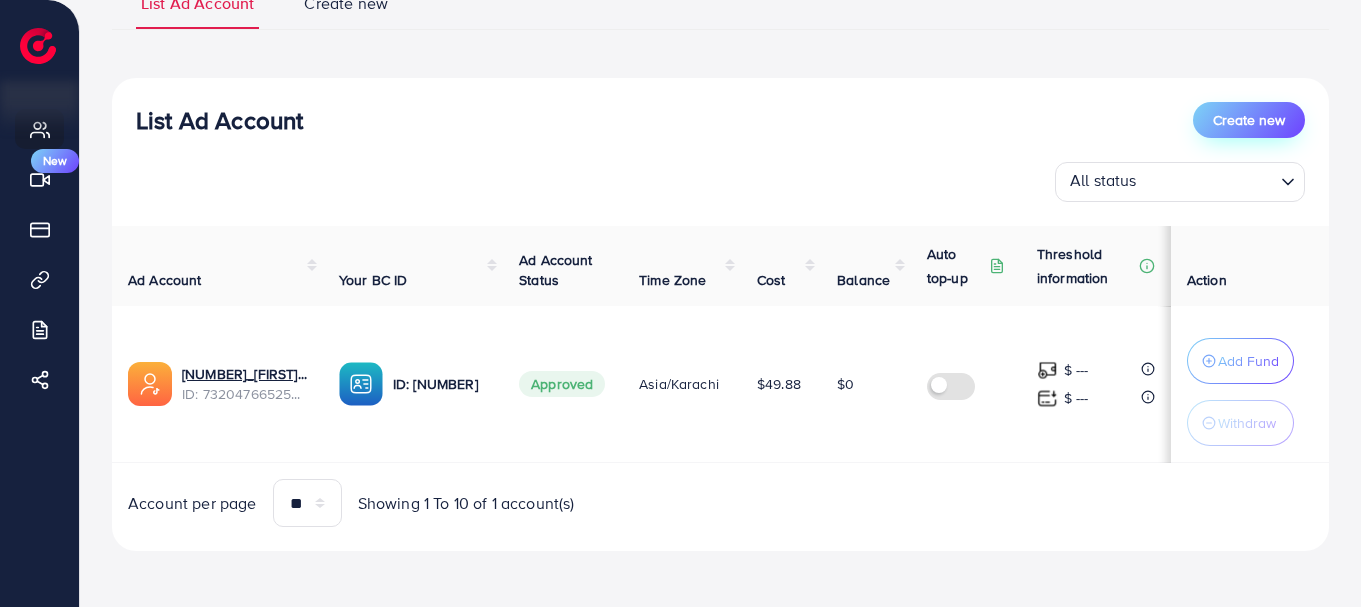 click on "Create new" at bounding box center (1249, 120) 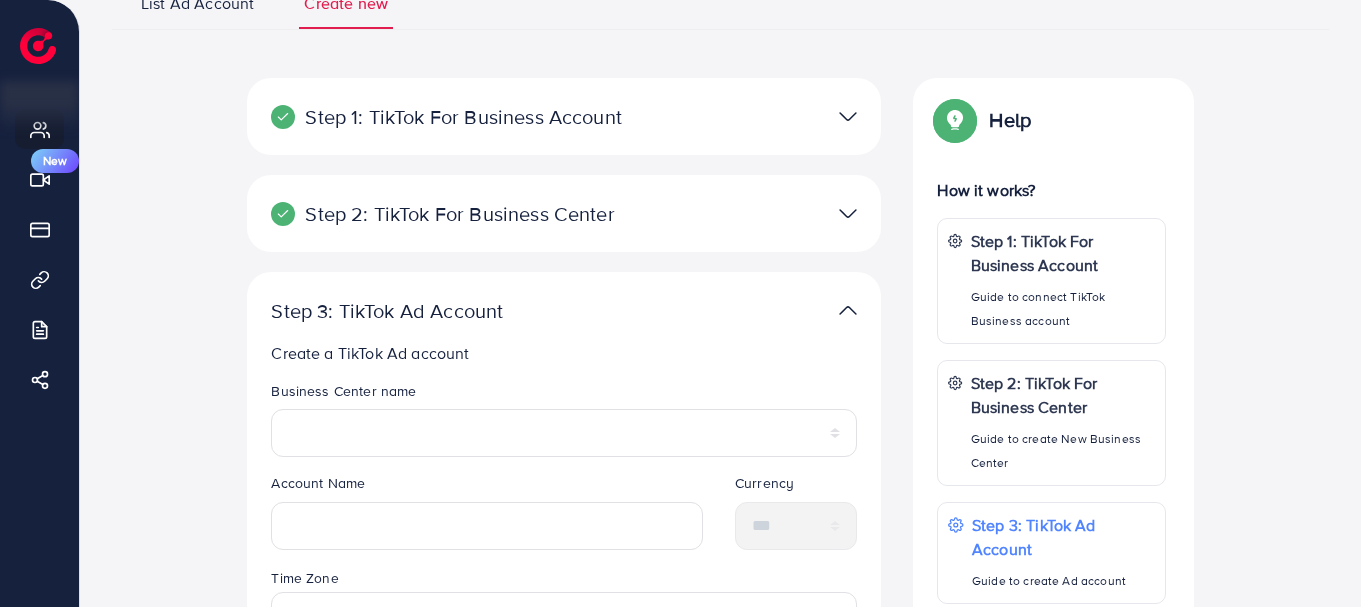 scroll, scrollTop: 0, scrollLeft: 0, axis: both 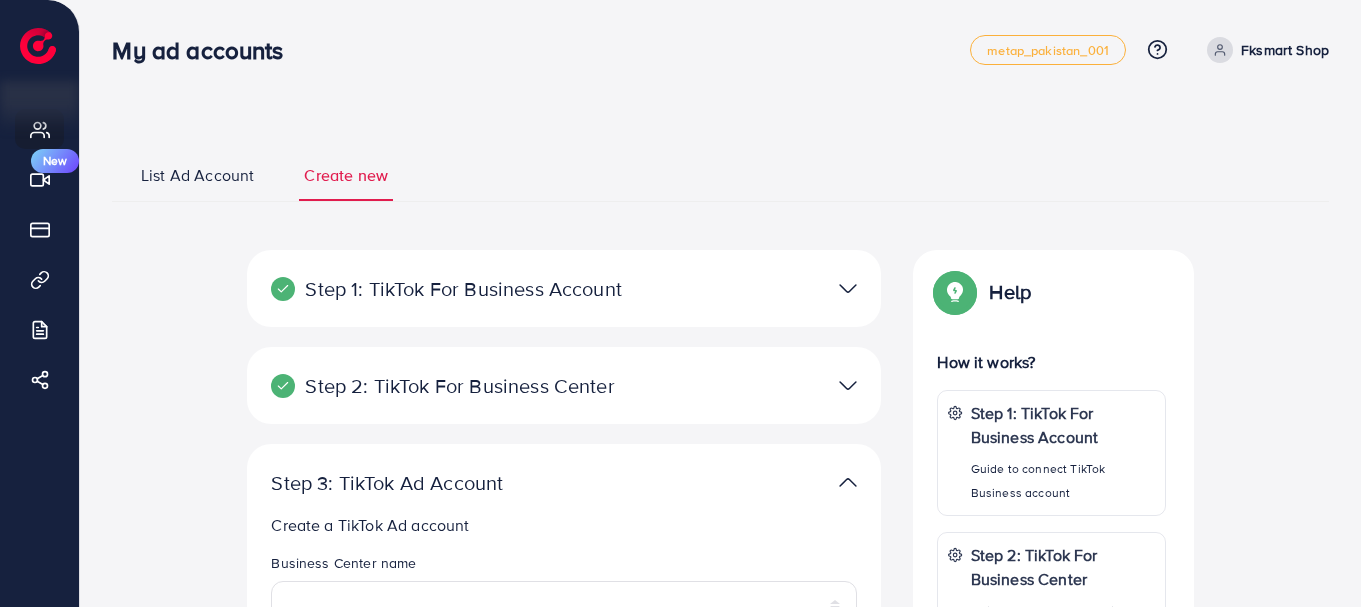 click on "**********" at bounding box center [720, 623] 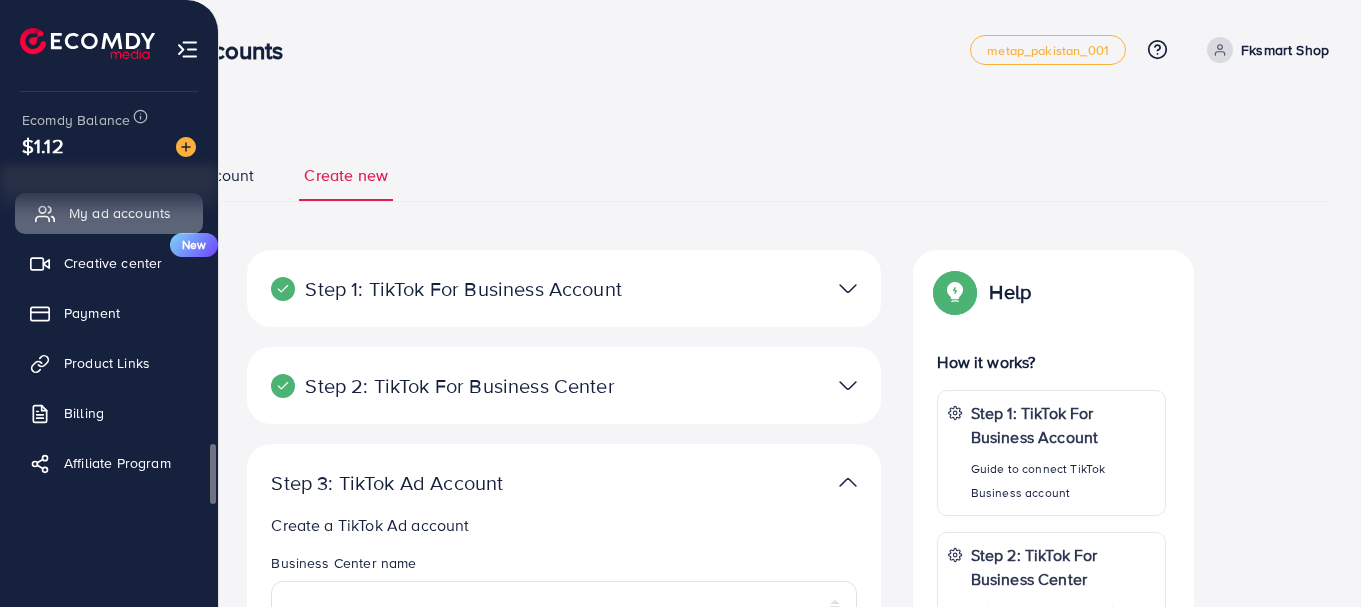 click on "My ad accounts" at bounding box center [120, 213] 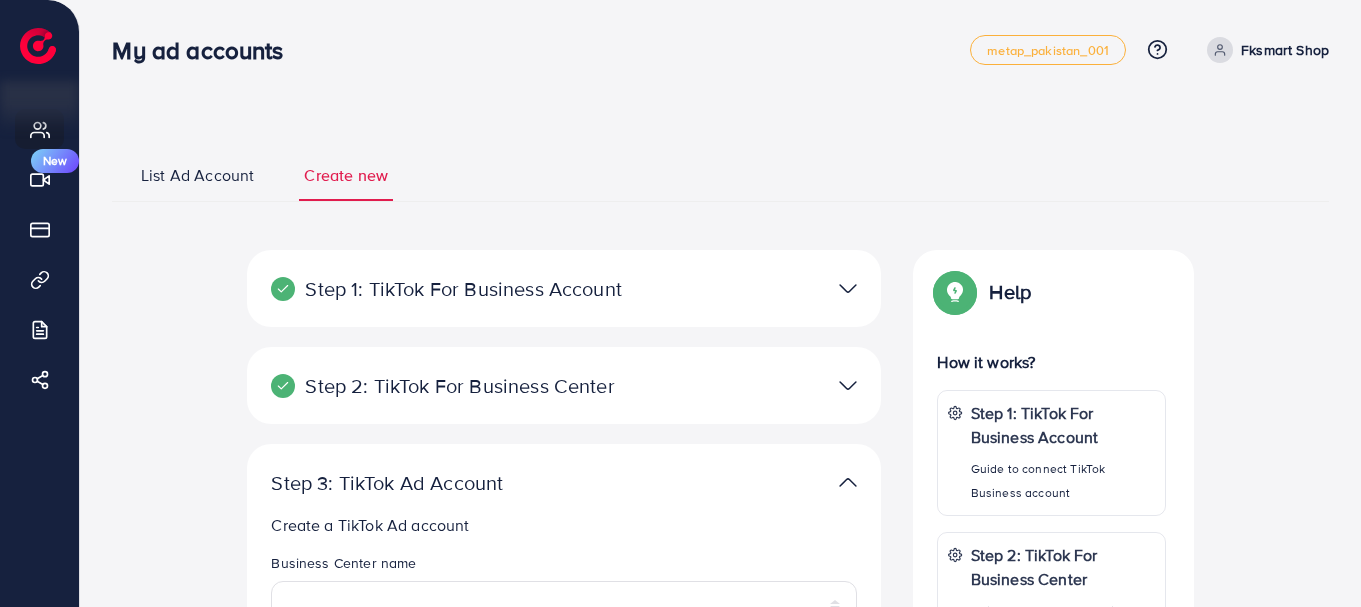 click on "List Ad Account" at bounding box center (197, 175) 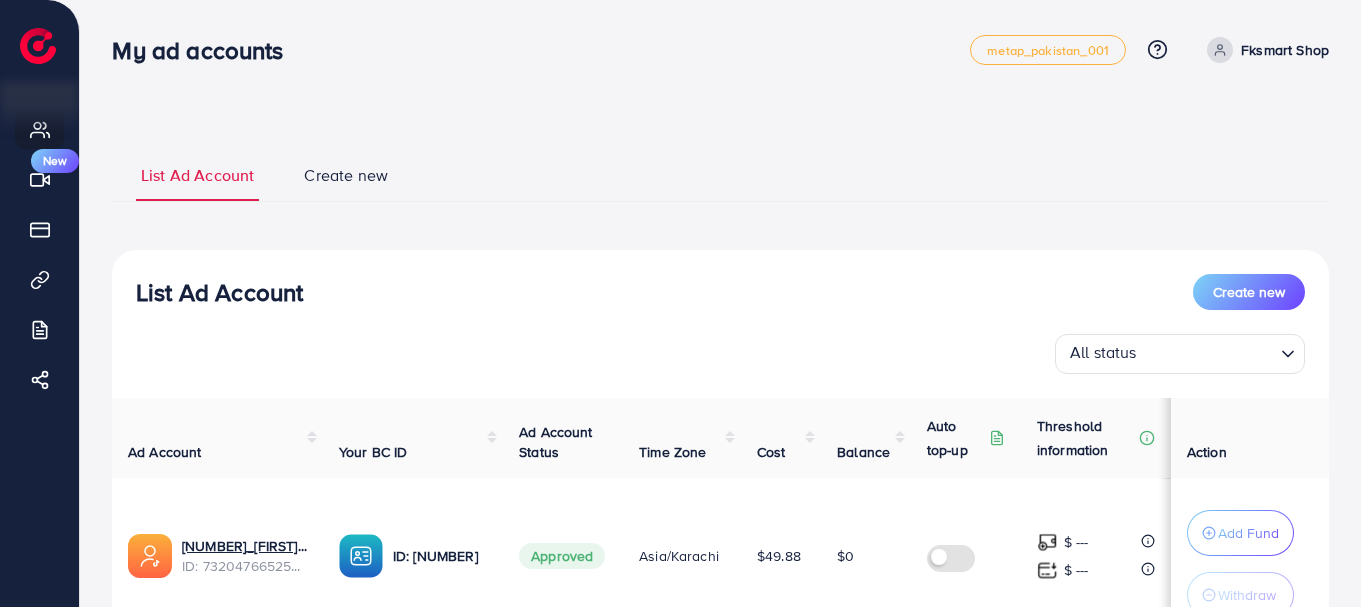 click on "Cost" at bounding box center (781, 438) 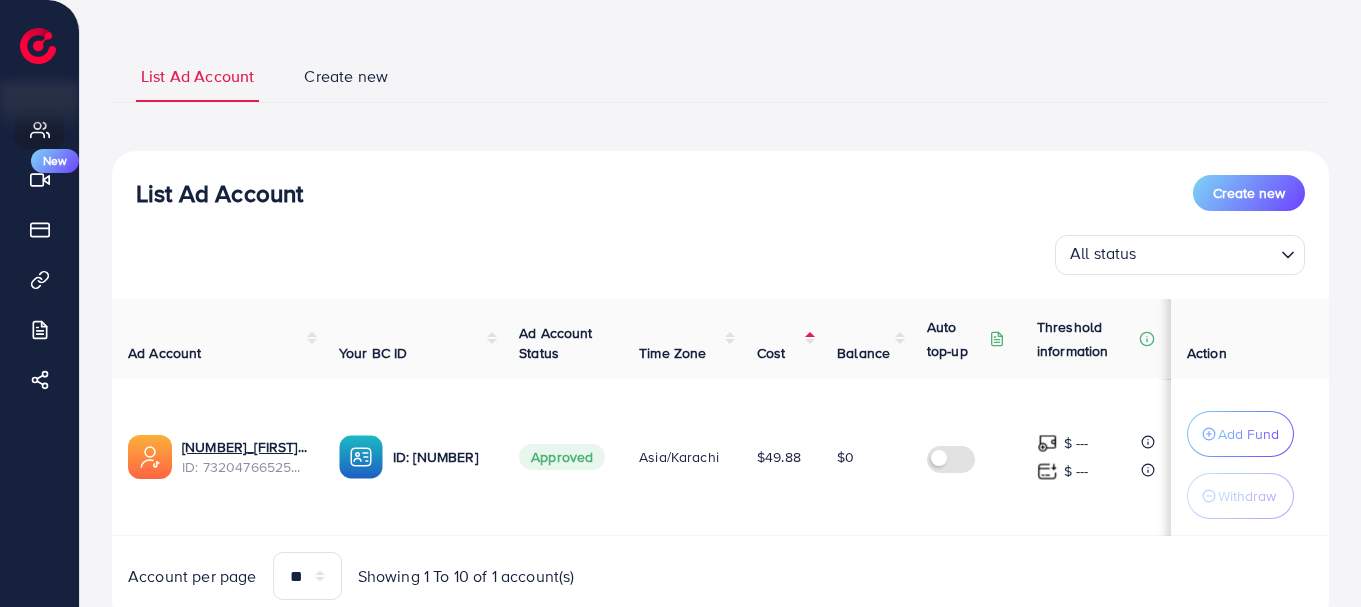 scroll, scrollTop: 172, scrollLeft: 0, axis: vertical 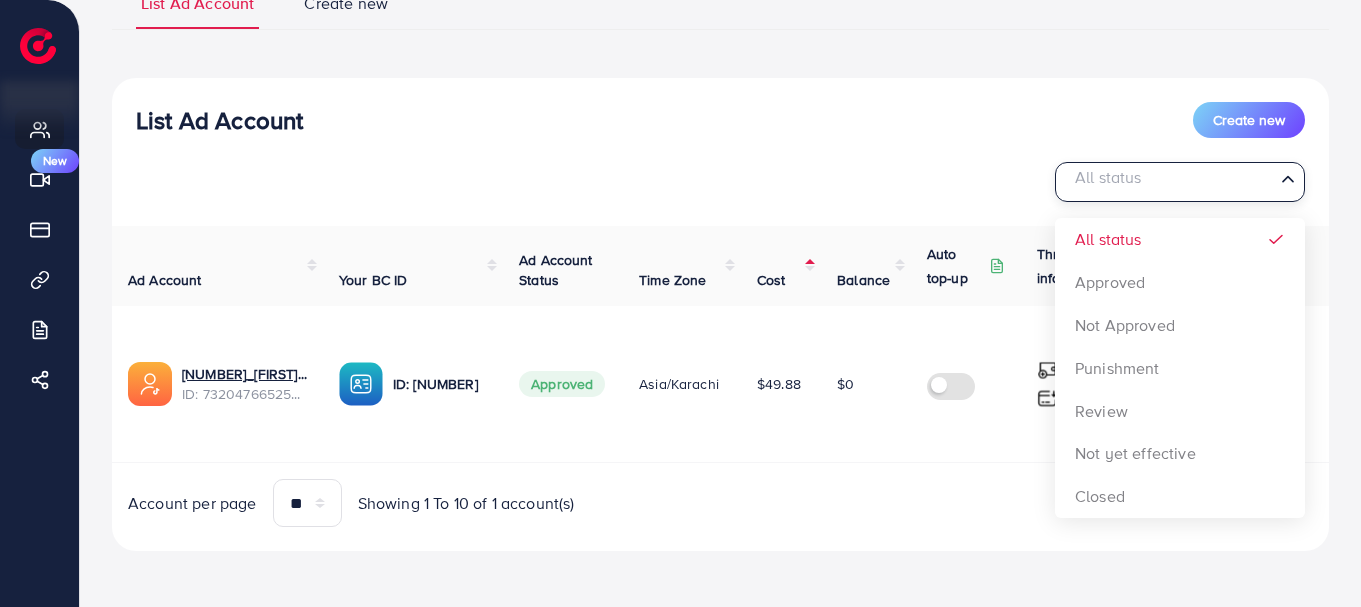 click at bounding box center [1168, 182] 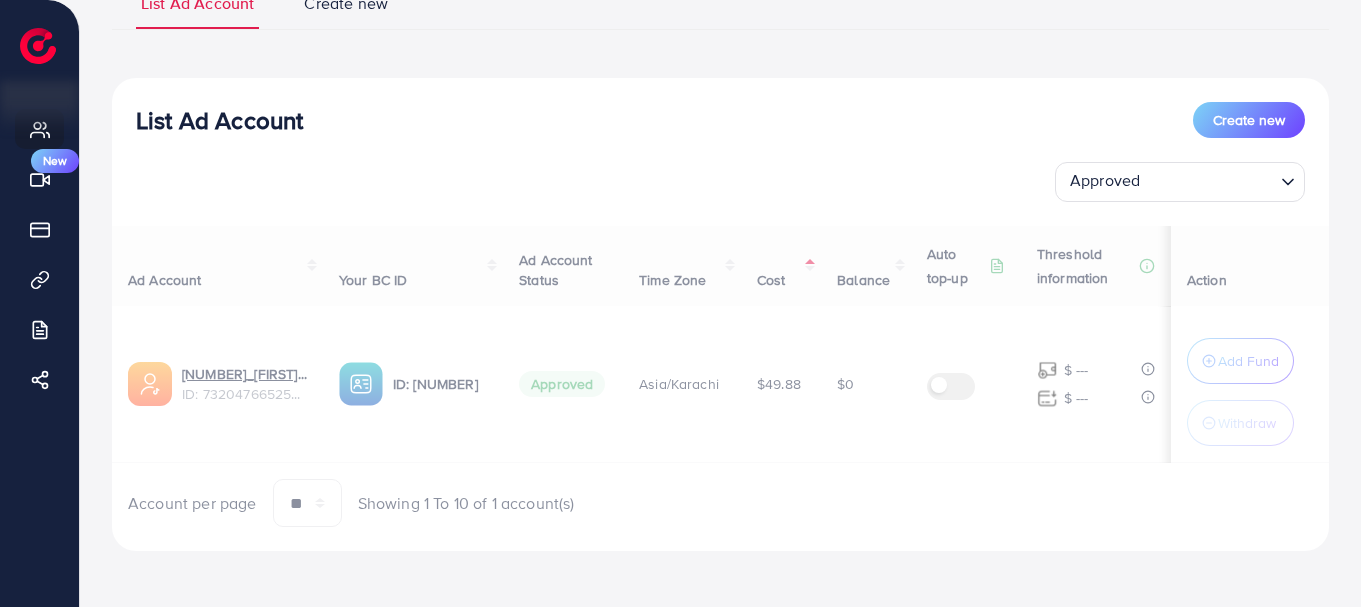 click on "ID: [NUMBER] [ID]: [NUMBER] Approved Asia/Karachi $49.88 $0 $ --- $ --- Add Fund Withdraw Account per page ** ** ** *** Showing 1 To 10 of 1 account(s)" at bounding box center [720, 314] 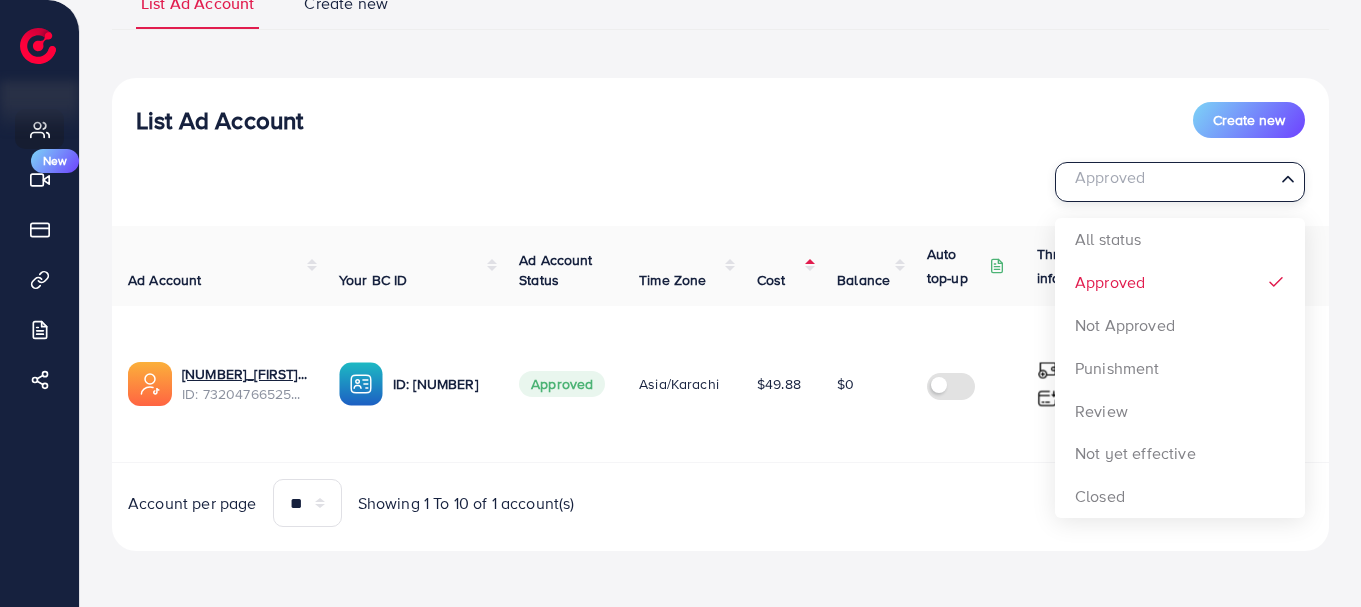click at bounding box center (1168, 182) 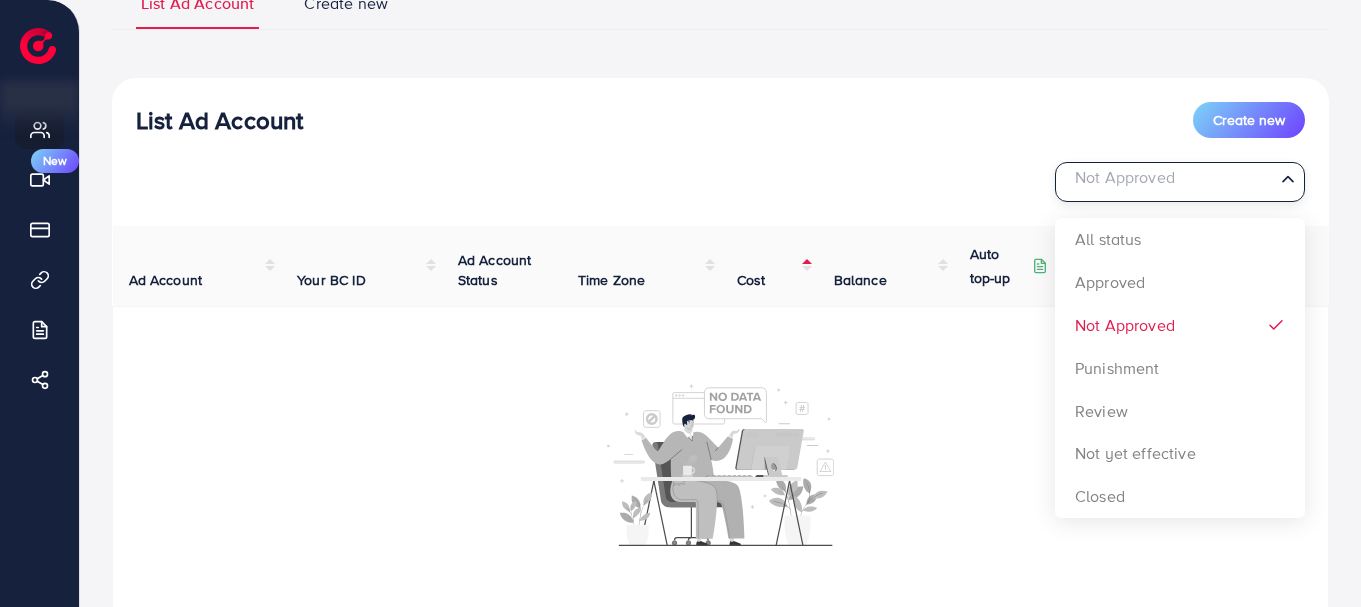 click on "Not Approved" at bounding box center (1168, 180) 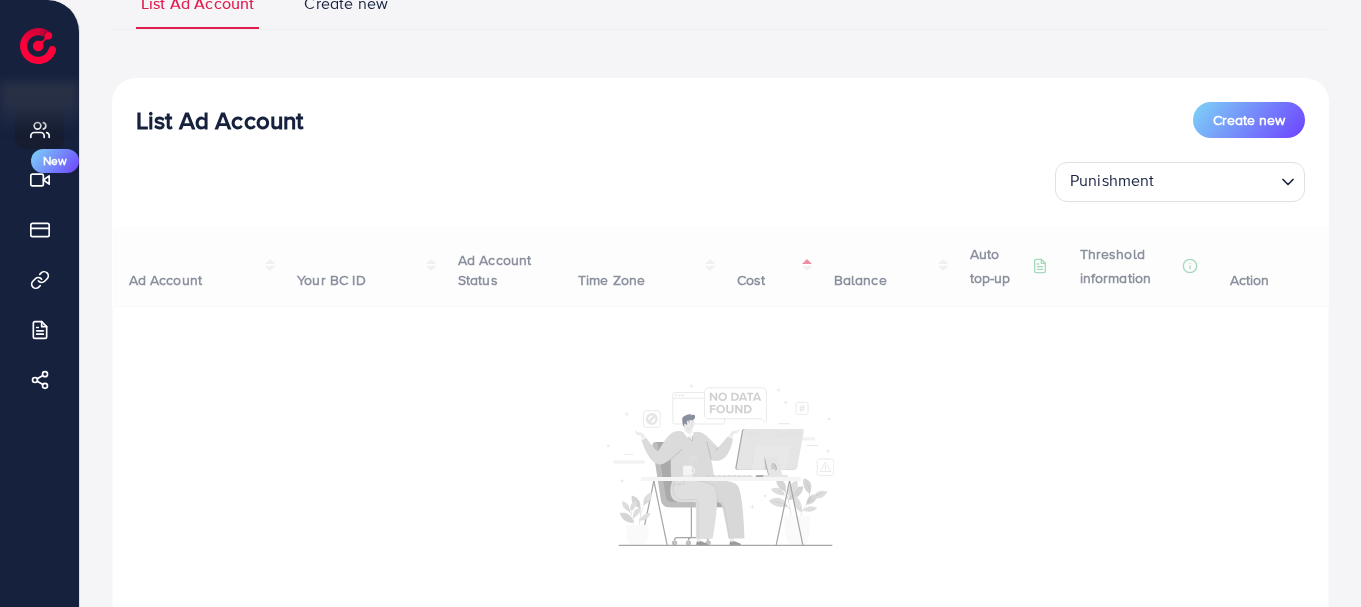 click on "List Ad Account   Create new
Punishment
Loading...
All status
Approved
Not Approved
Punishment
Review
Not yet effective
Closed
Ad Account Your BC ID Ad Account Status Time Zone Cost Balance Auto top-up Threshold information Action               Account per page  ** ** ** ***  Showing 1 To 10 of 1 account(s)" at bounding box center [720, 393] 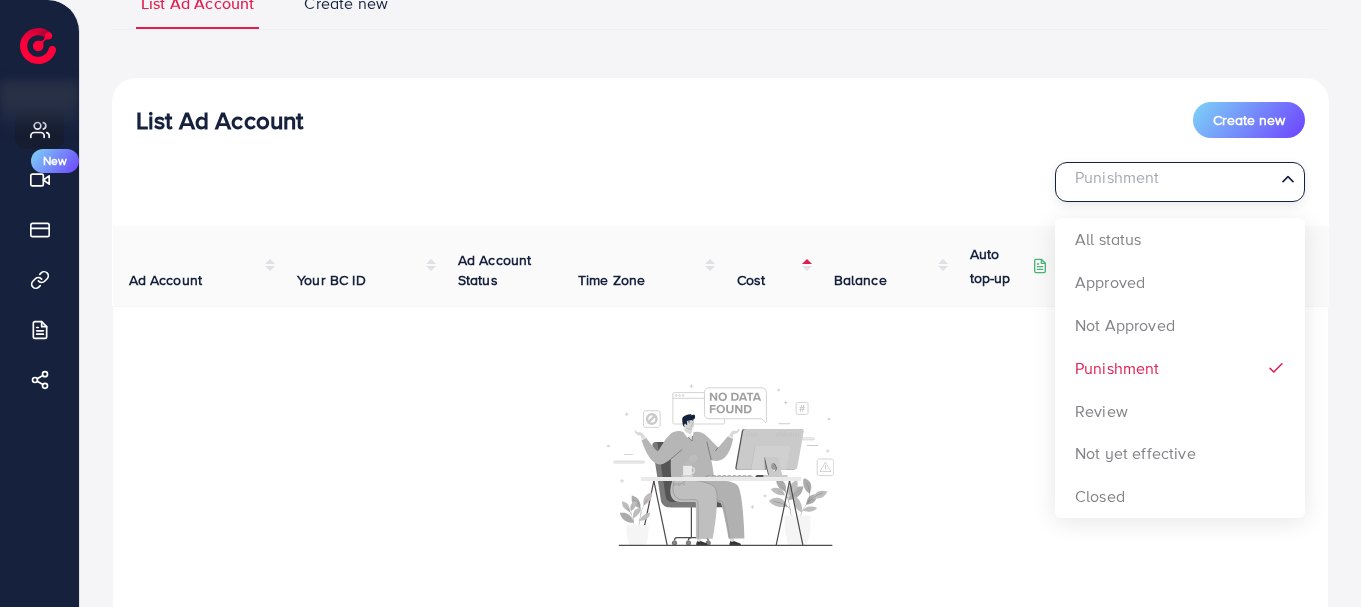 click on "Punishment
Loading..." at bounding box center (1180, 182) 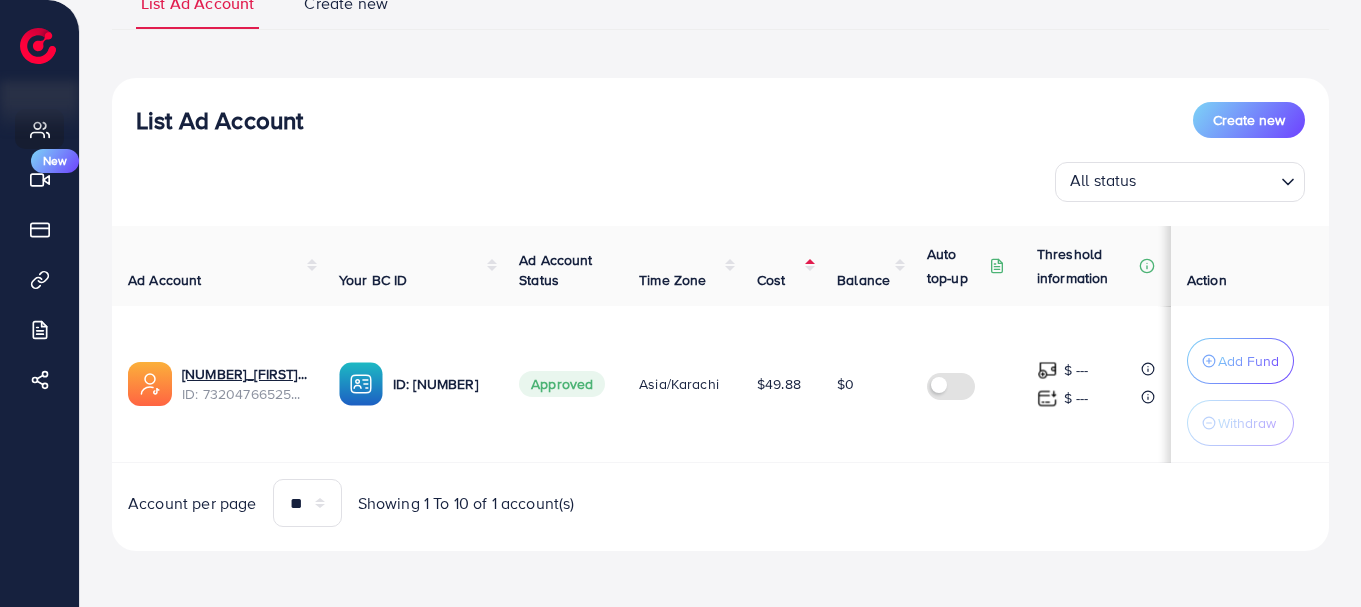 click on "All status
Loading..." at bounding box center [720, 182] 